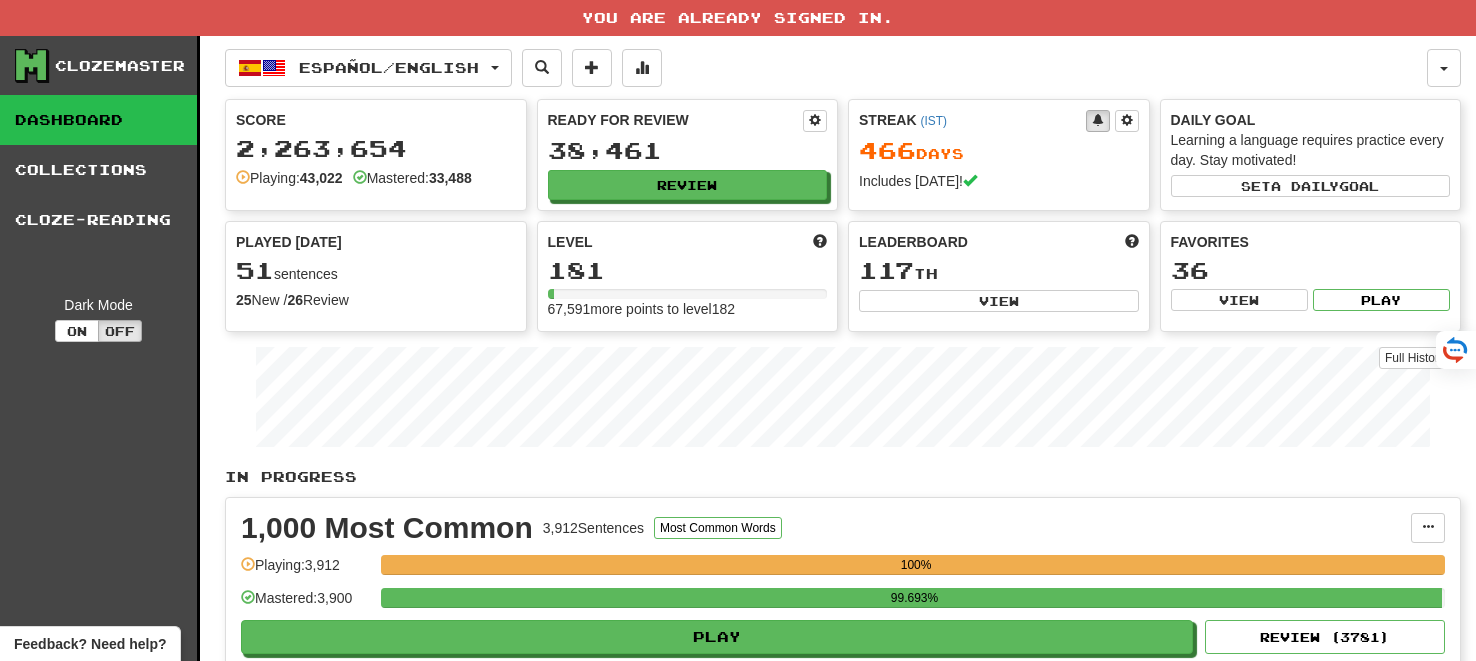 scroll, scrollTop: 0, scrollLeft: 0, axis: both 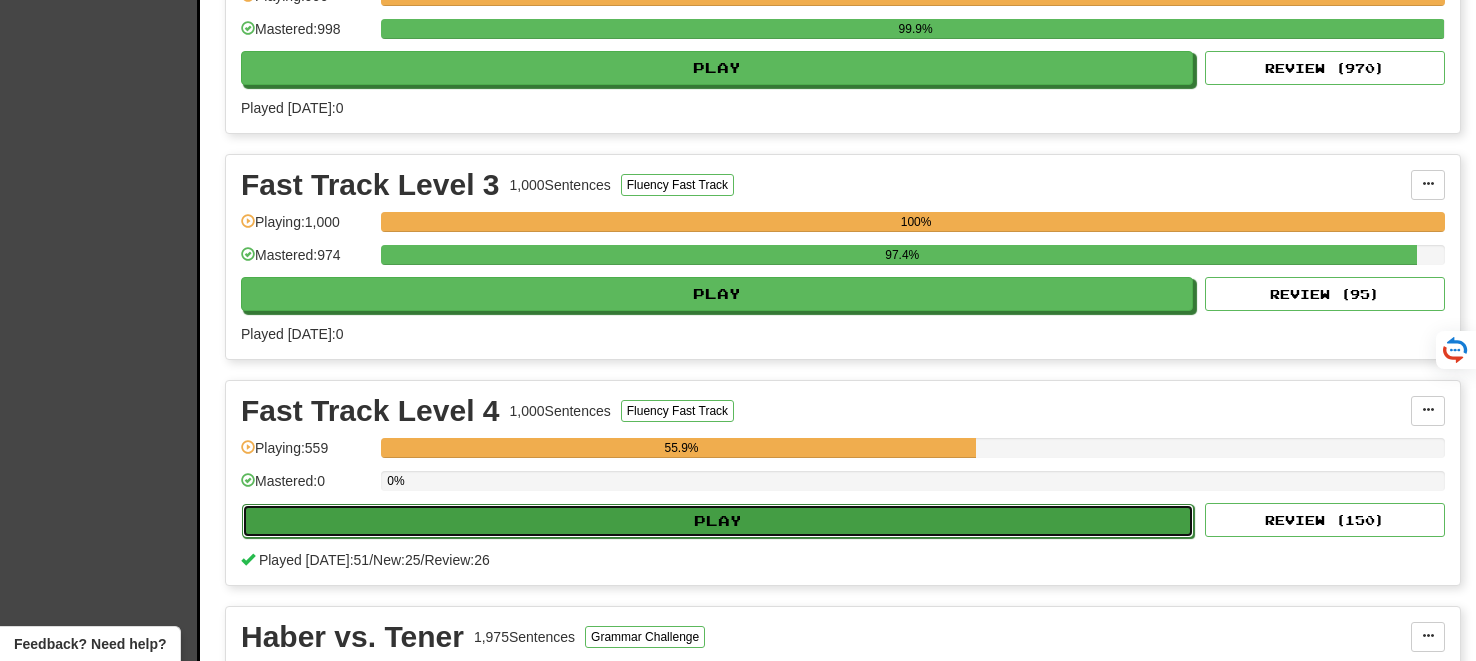 click on "Play" at bounding box center (718, 521) 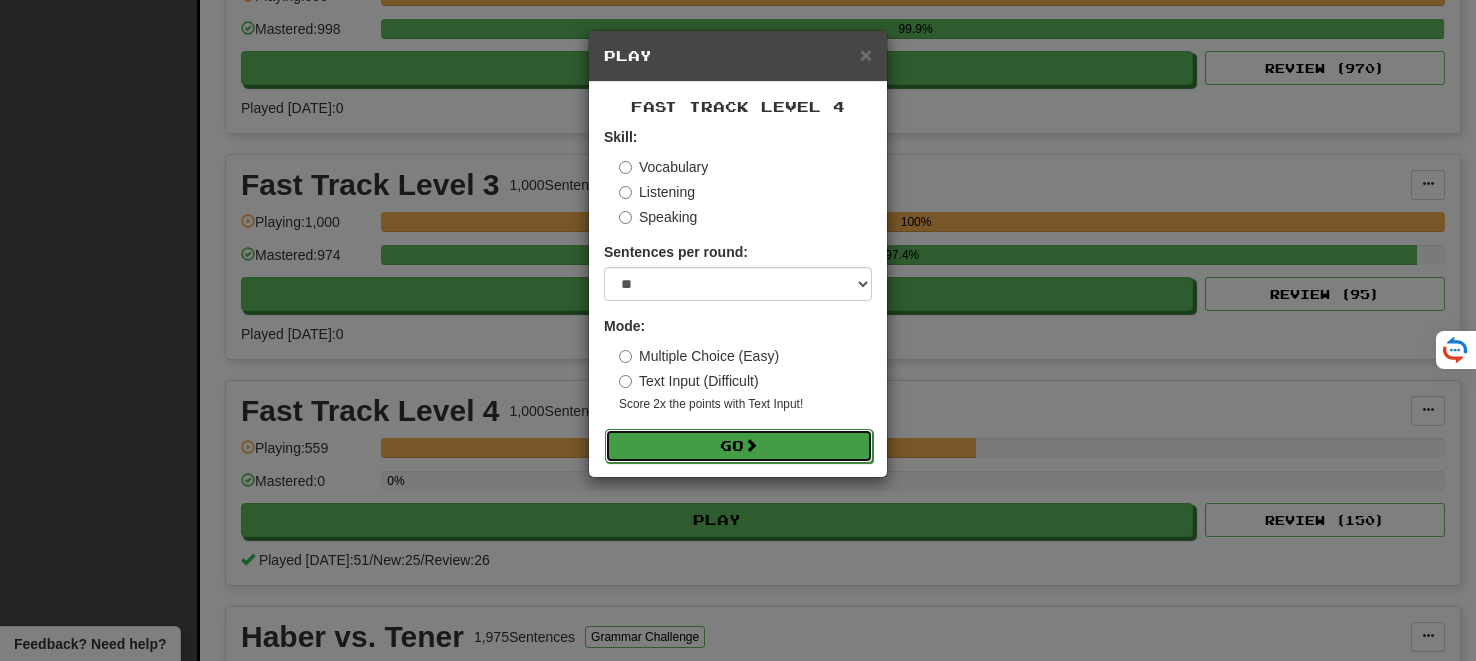 click on "Go" at bounding box center (739, 446) 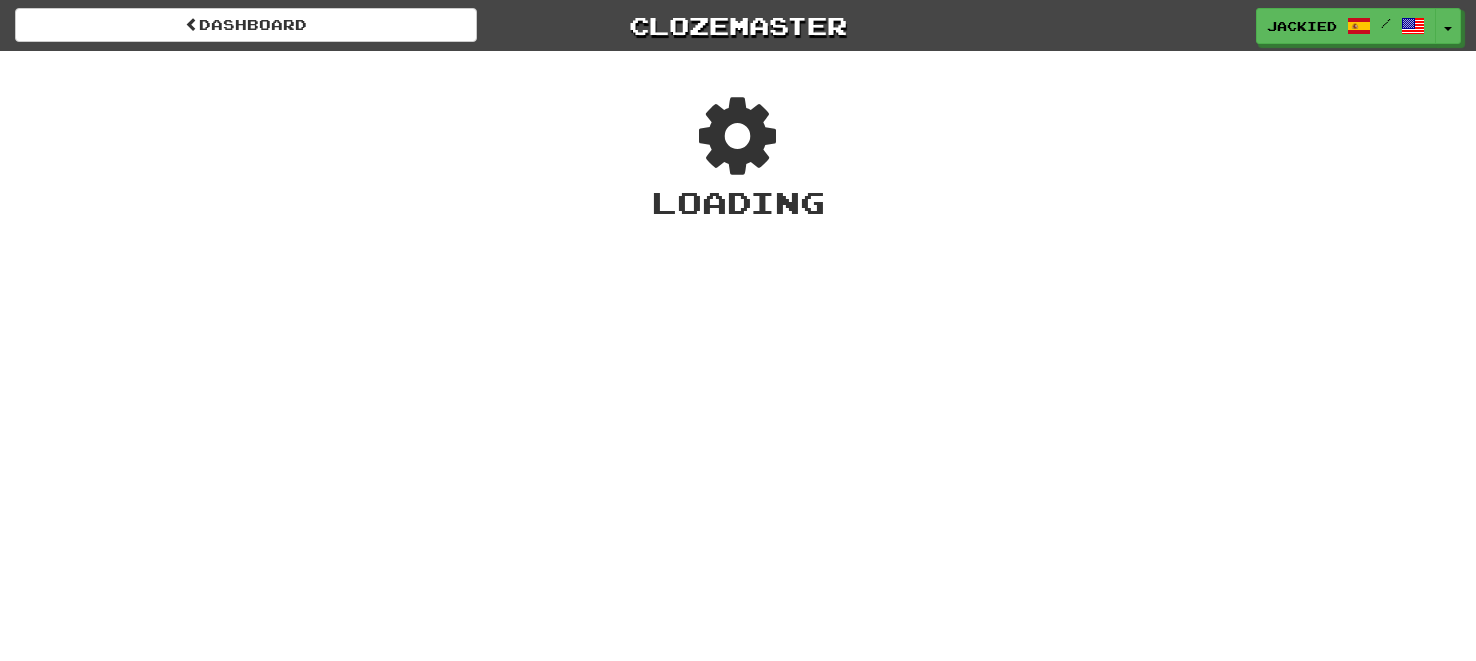 scroll, scrollTop: 0, scrollLeft: 0, axis: both 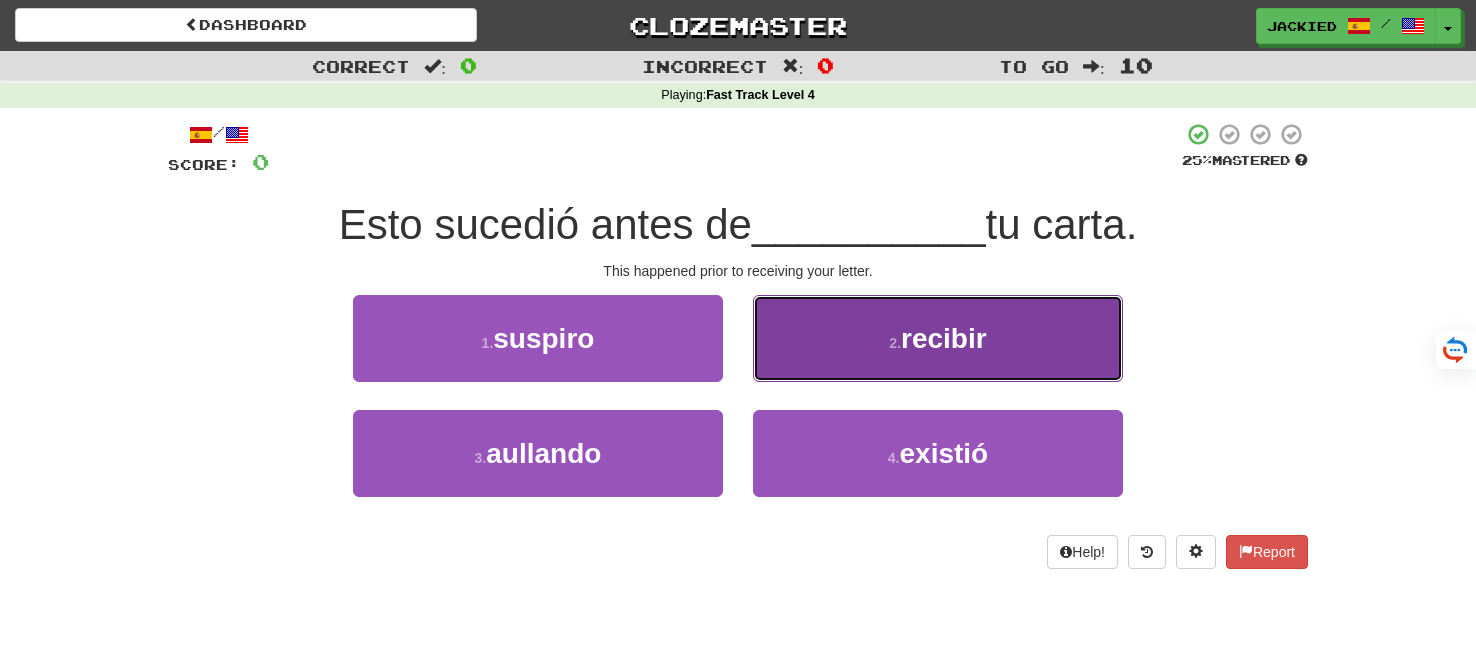 click on "2 .  recibir" at bounding box center [938, 338] 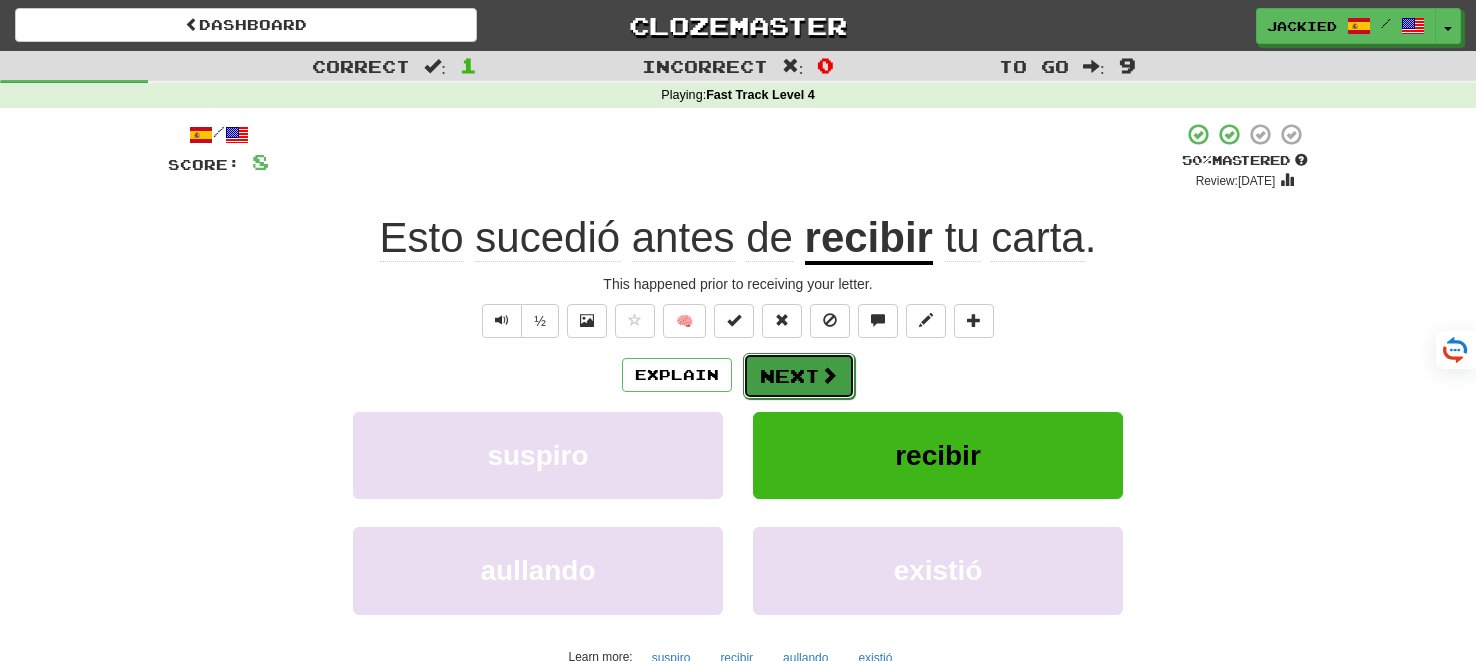 click on "Next" at bounding box center (799, 376) 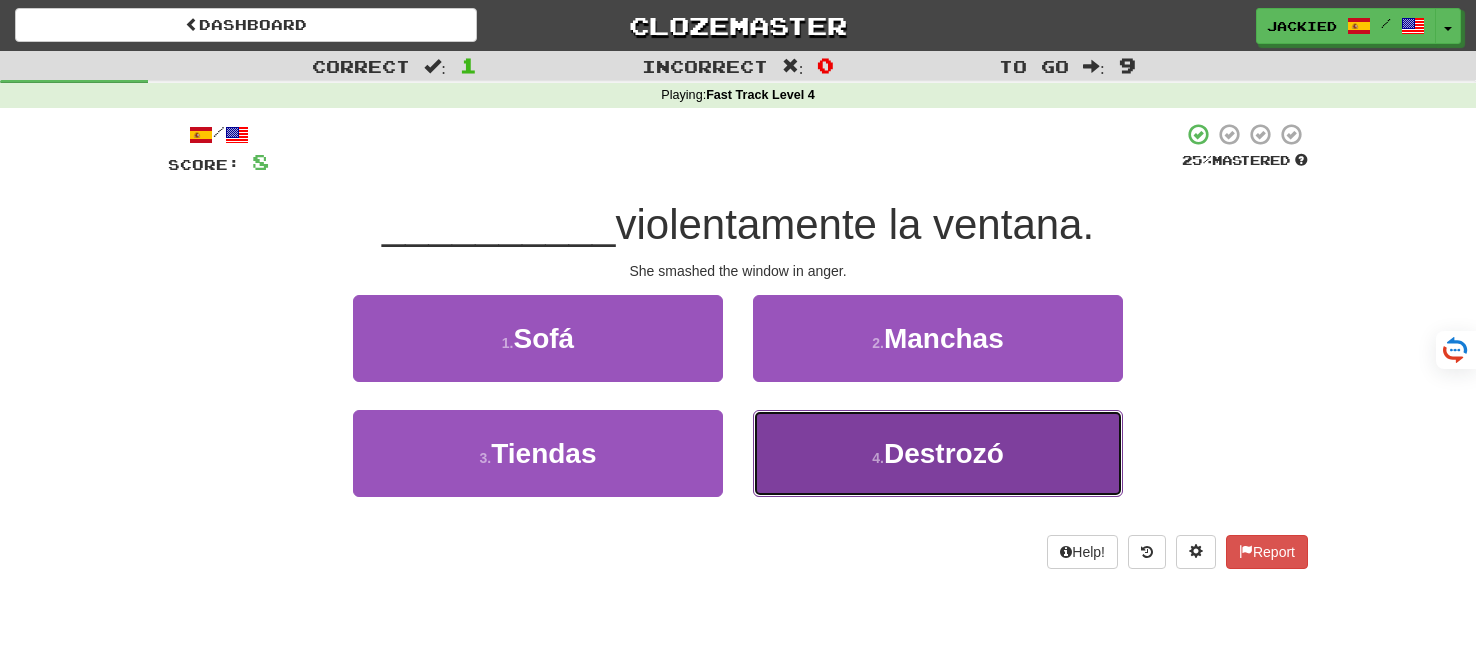 click on "Destrozó" at bounding box center (944, 453) 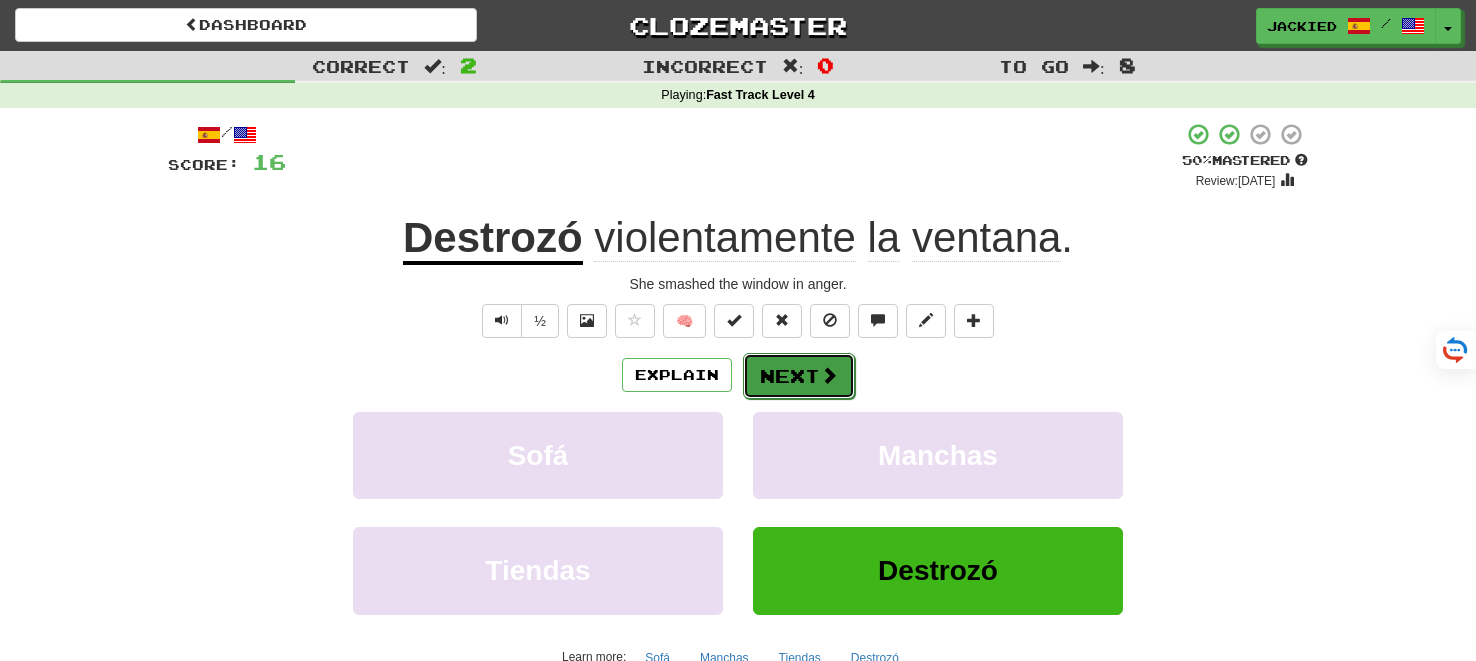 click on "Next" at bounding box center [799, 376] 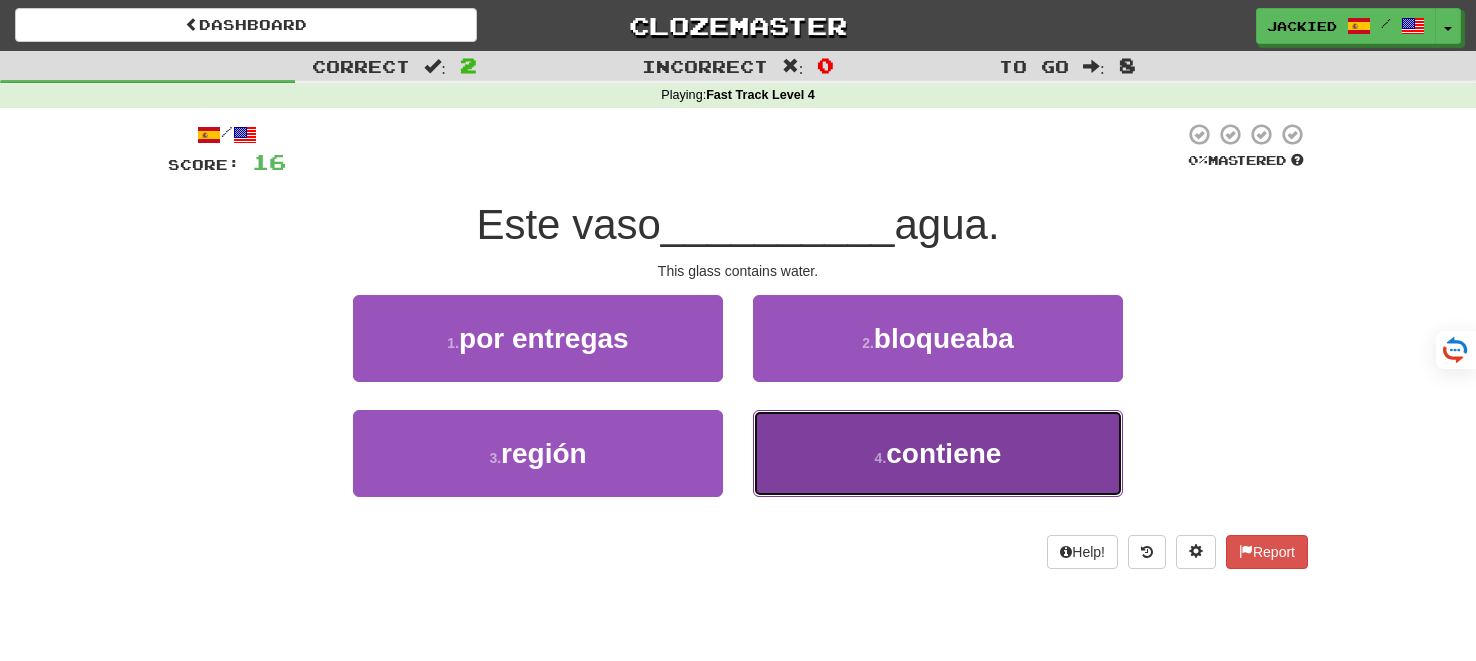 click on "4 .  contiene" at bounding box center (938, 453) 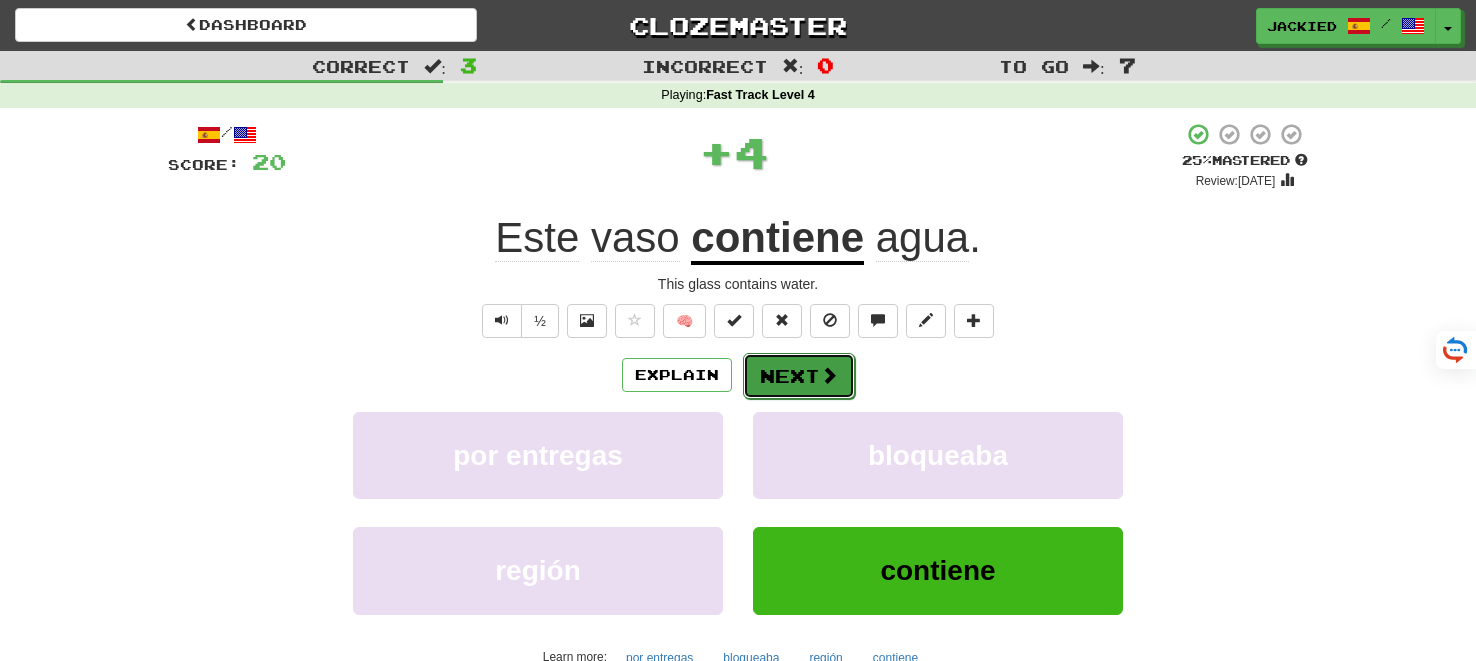 click on "Next" at bounding box center (799, 376) 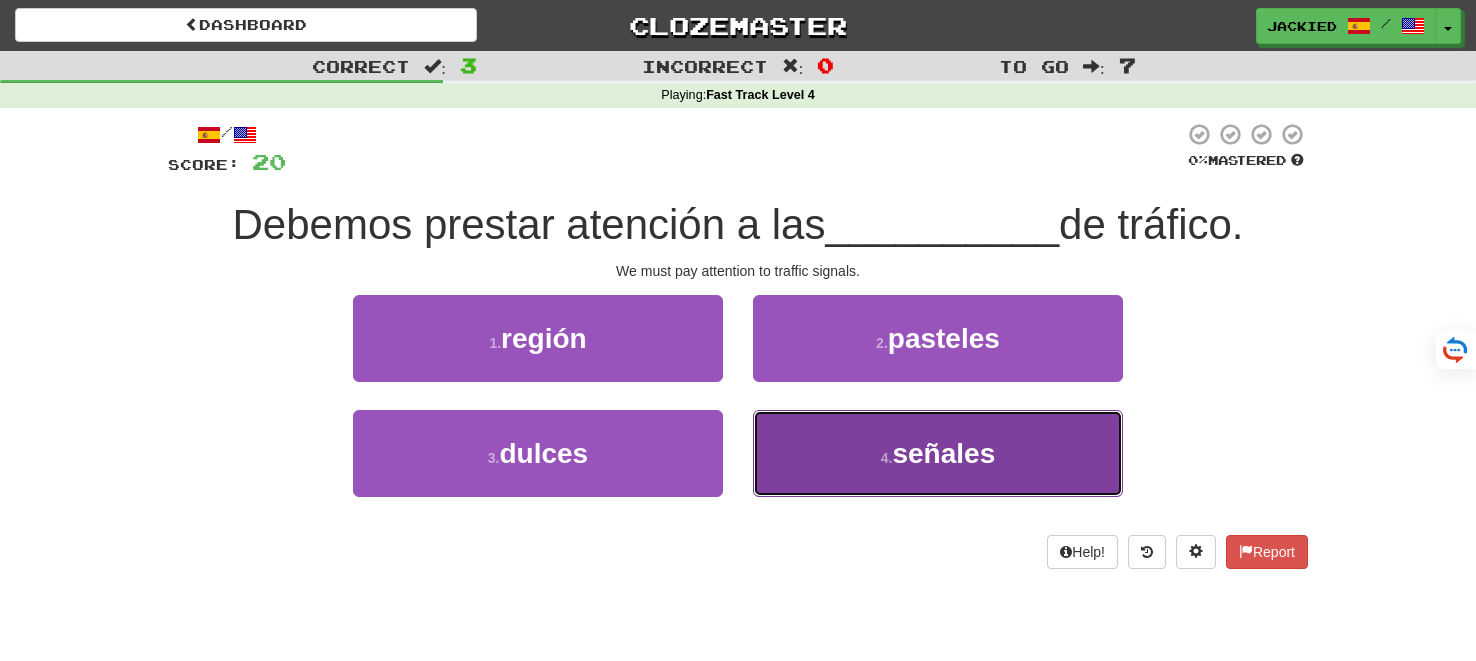 click on "4 .  señales" at bounding box center (938, 453) 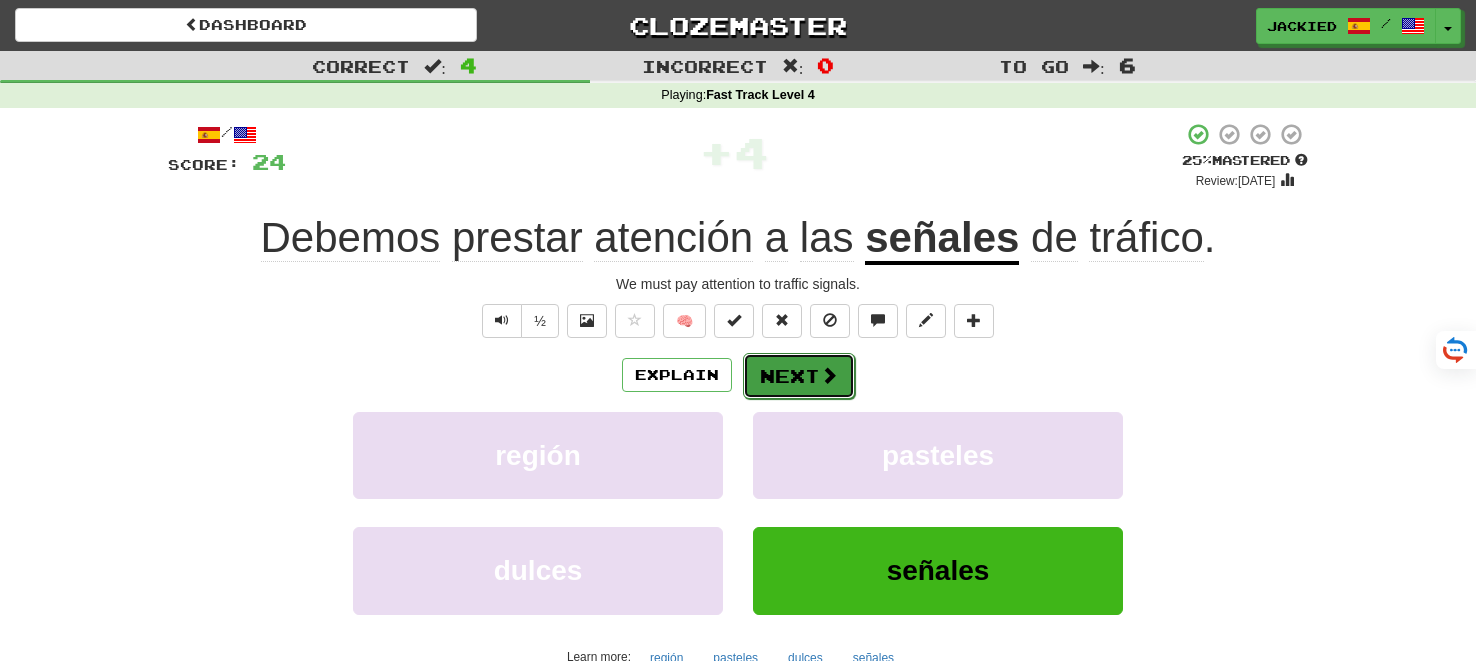 click on "Next" at bounding box center [799, 376] 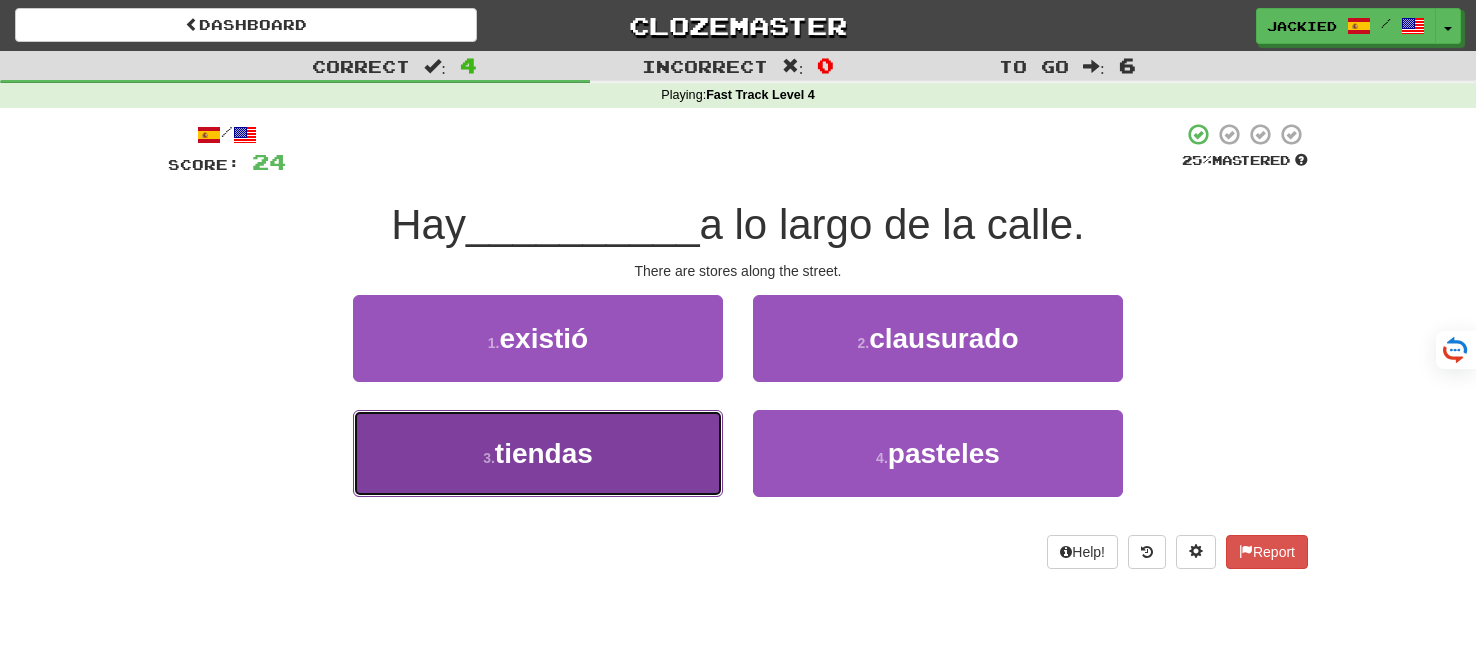 click on "tiendas" at bounding box center (544, 453) 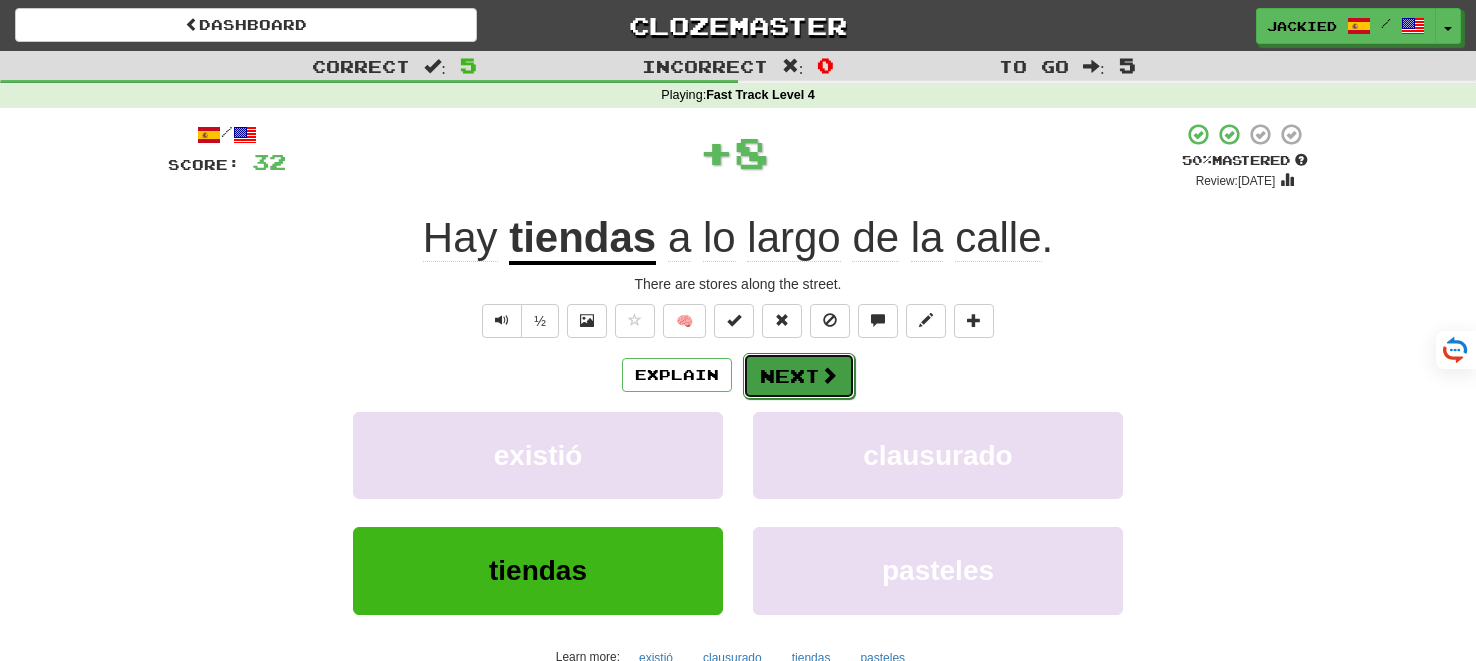 click on "Next" at bounding box center (799, 376) 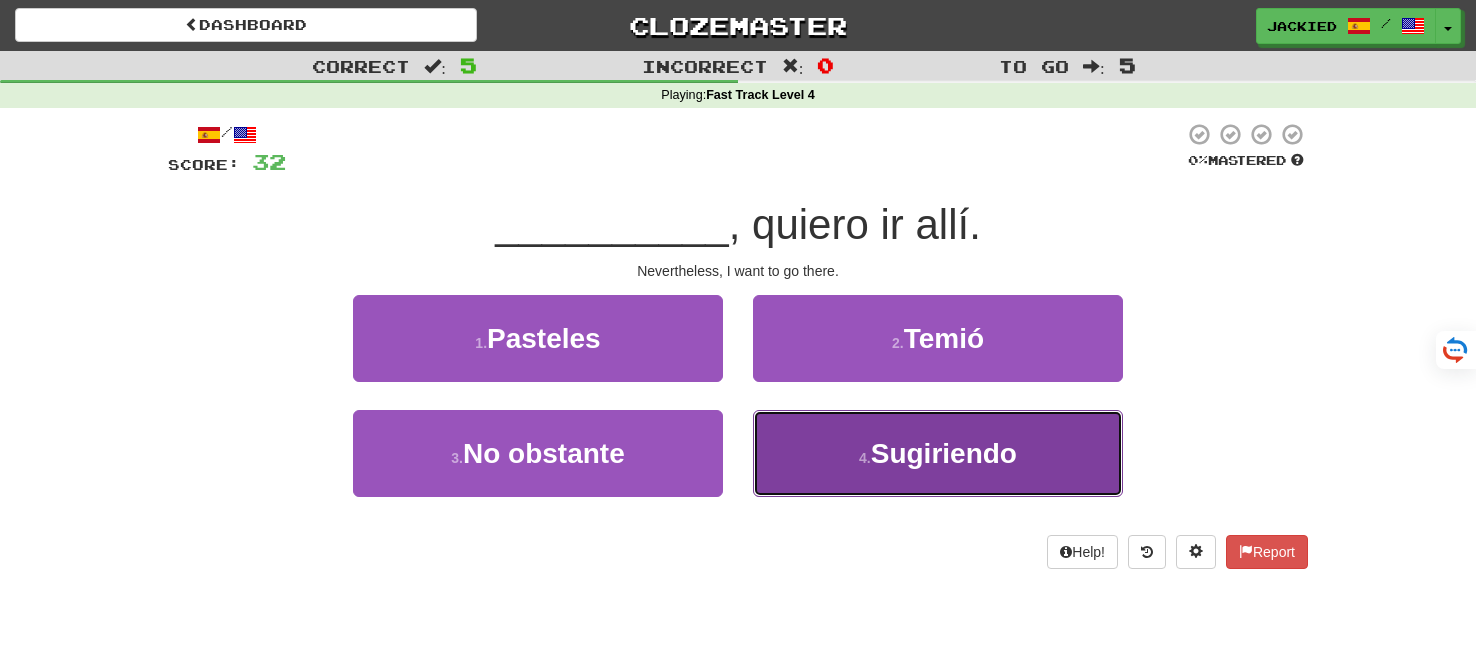 click on "Sugiriendo" at bounding box center [944, 453] 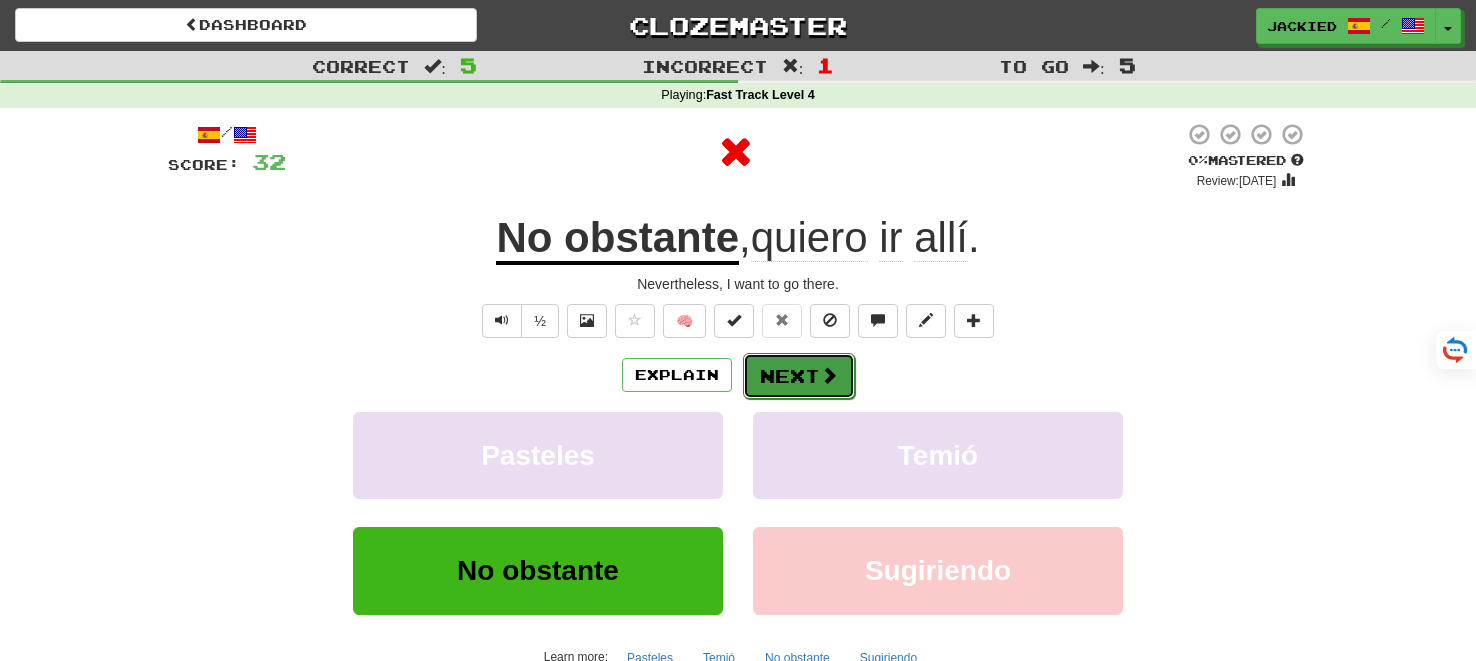click on "Next" at bounding box center [799, 376] 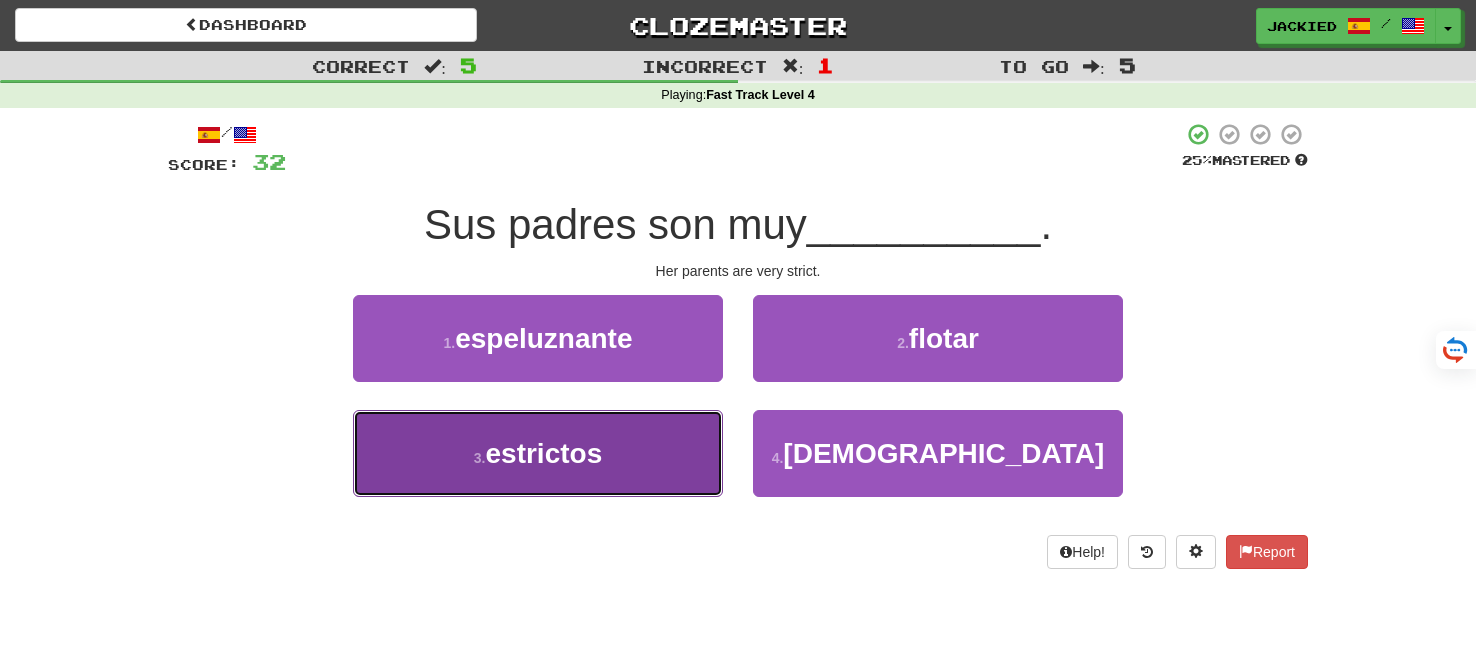 click on "3 .  estrictos" at bounding box center [538, 453] 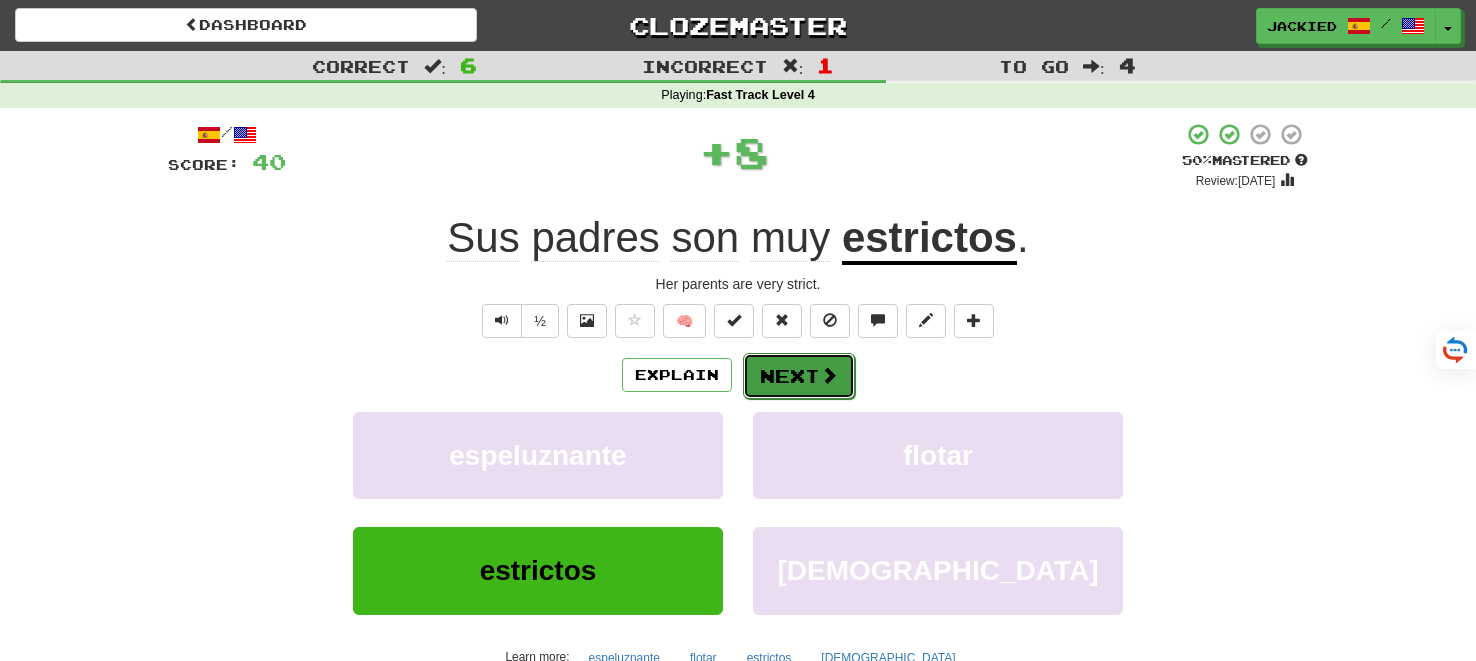 click on "Next" at bounding box center (799, 376) 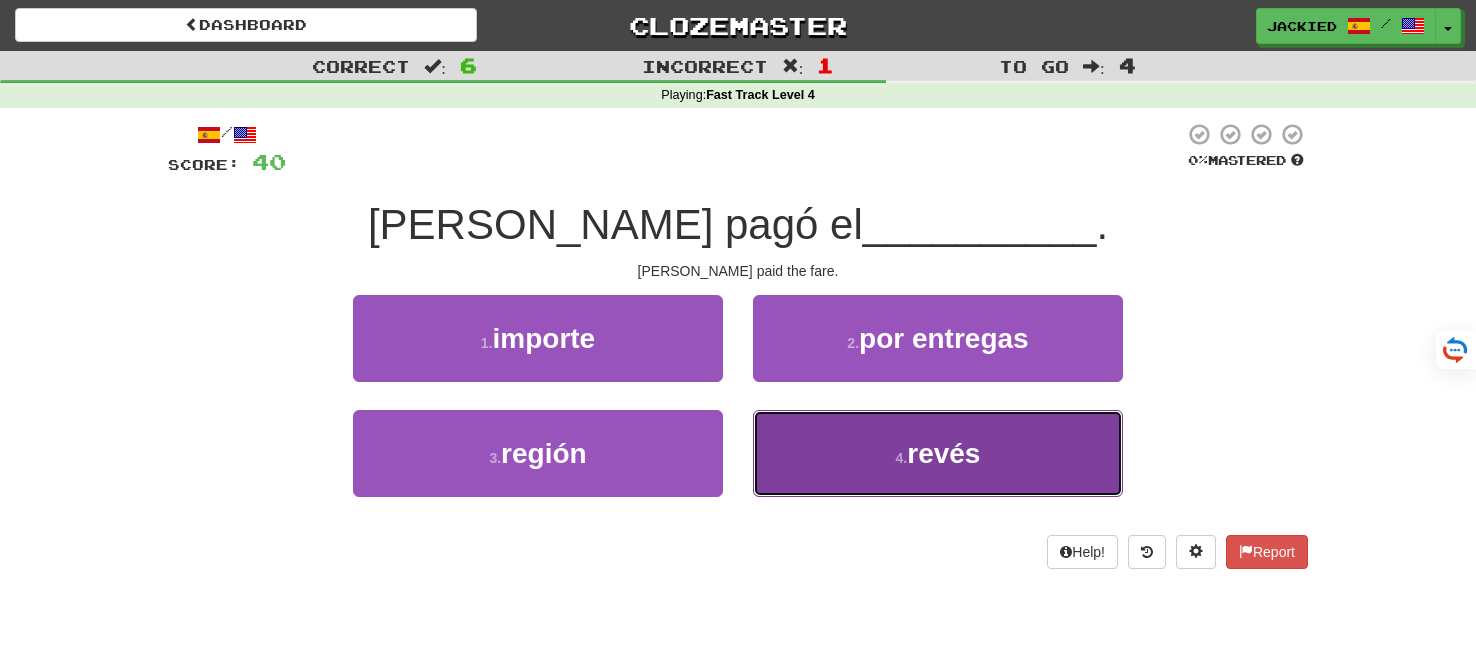 click on "4 .  revés" at bounding box center (938, 453) 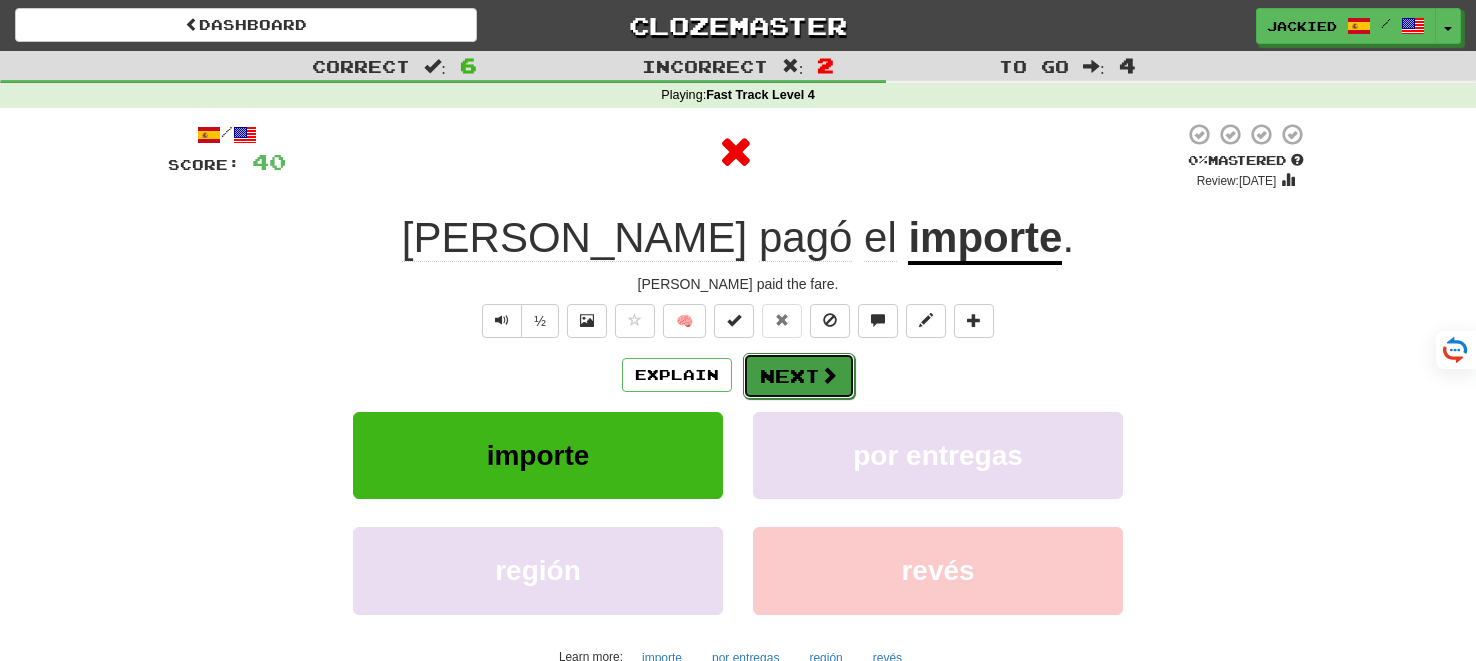 click on "Next" at bounding box center [799, 376] 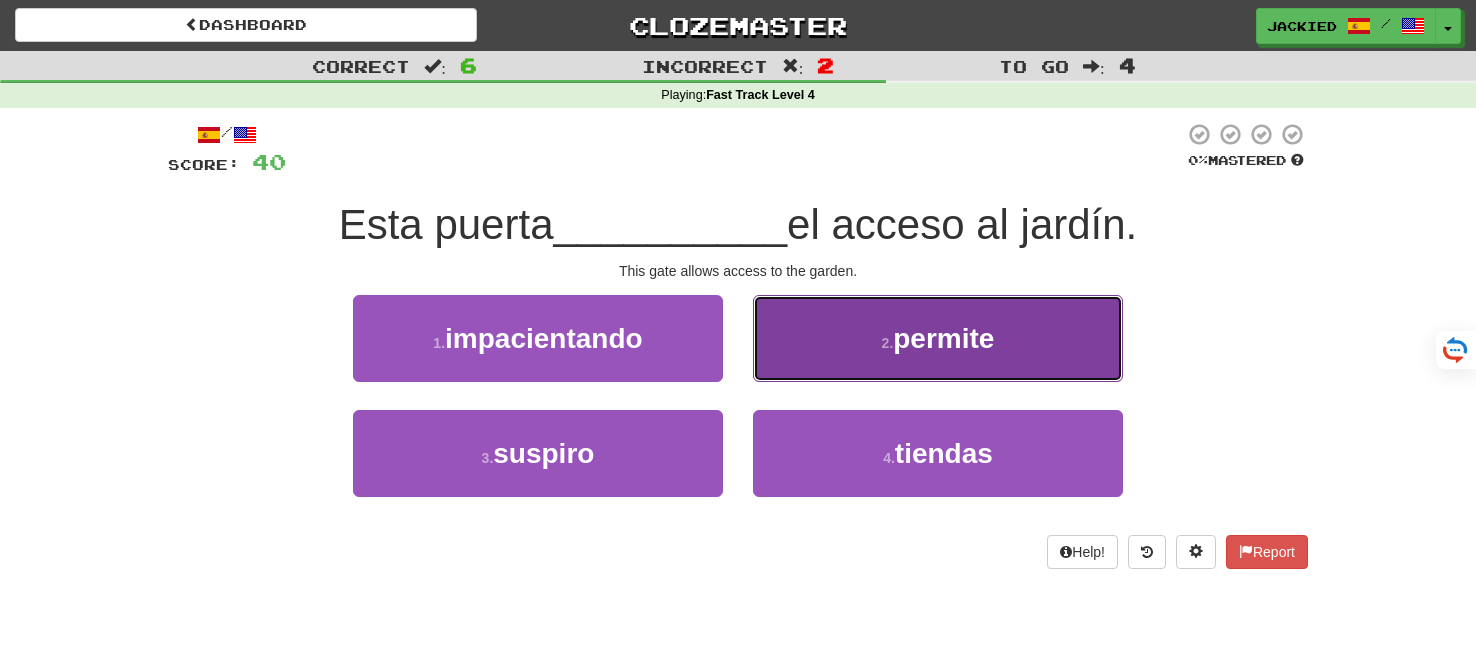 click on "2 .  permite" at bounding box center [938, 338] 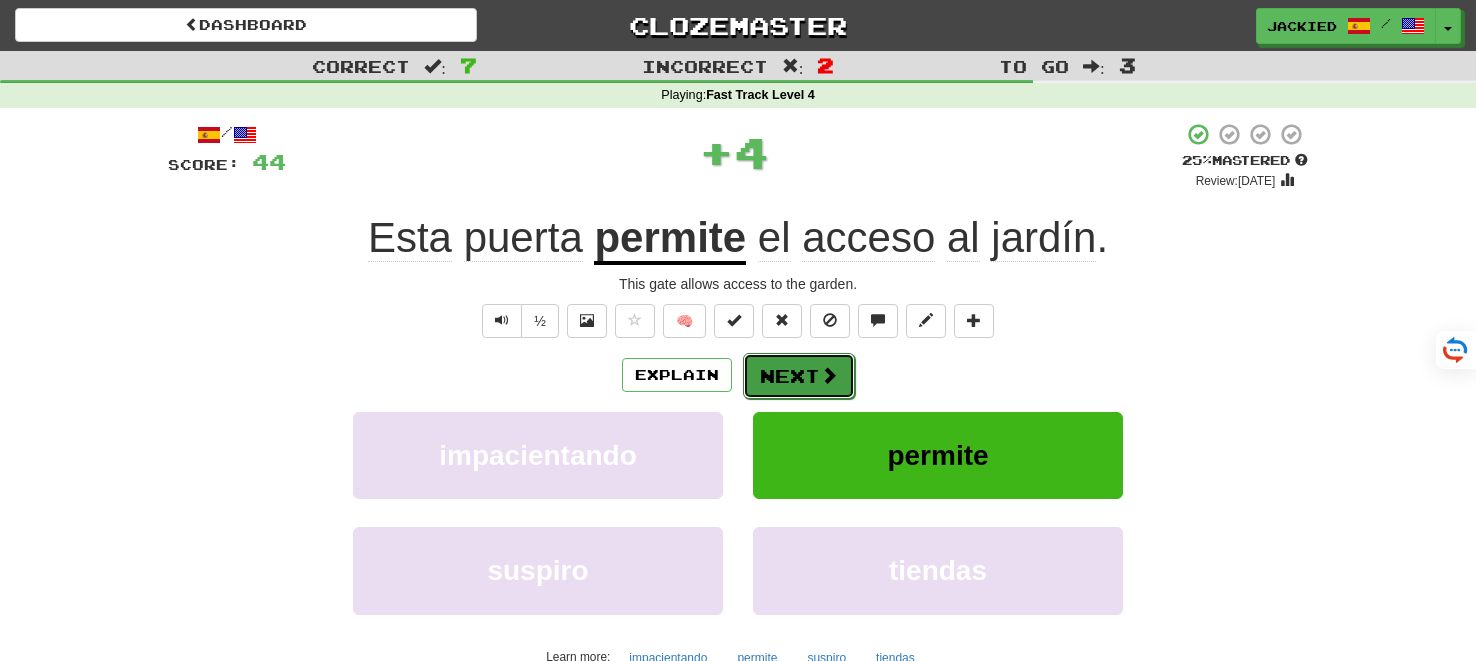 click on "Next" at bounding box center [799, 376] 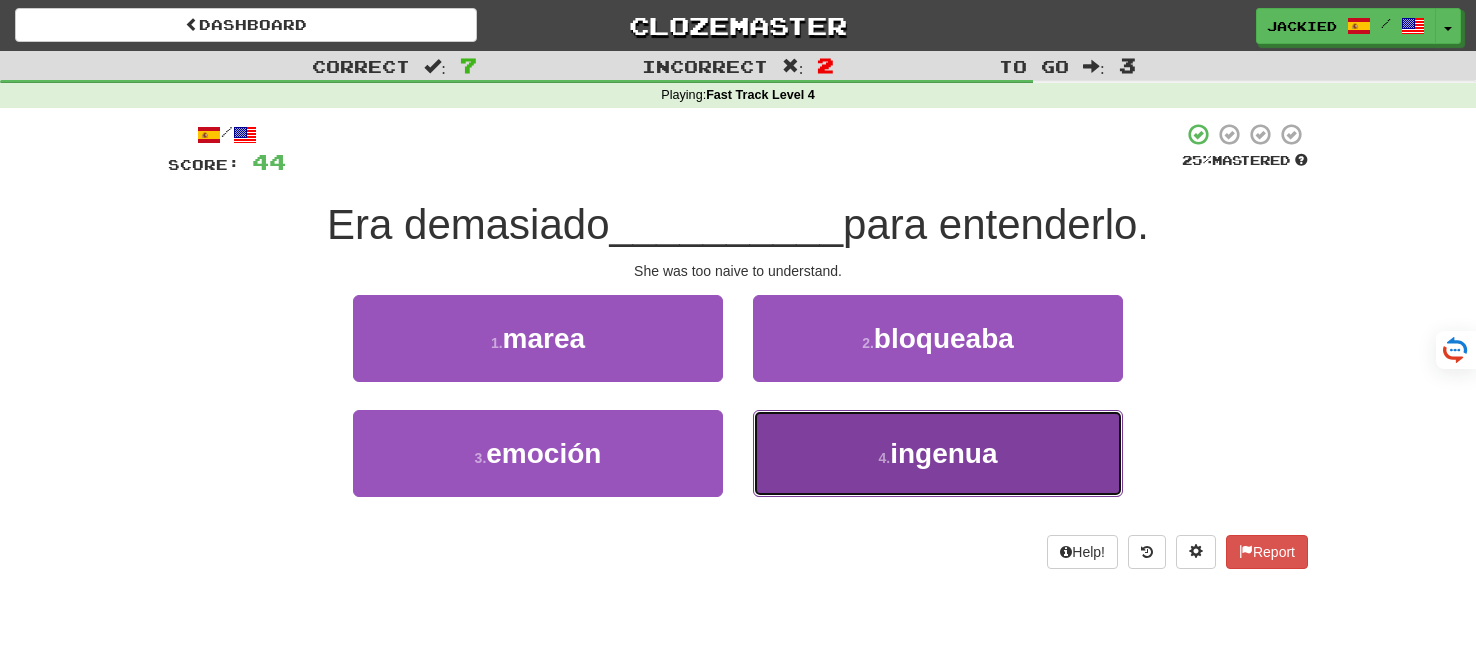 click on "4 .  ingenua" at bounding box center [938, 453] 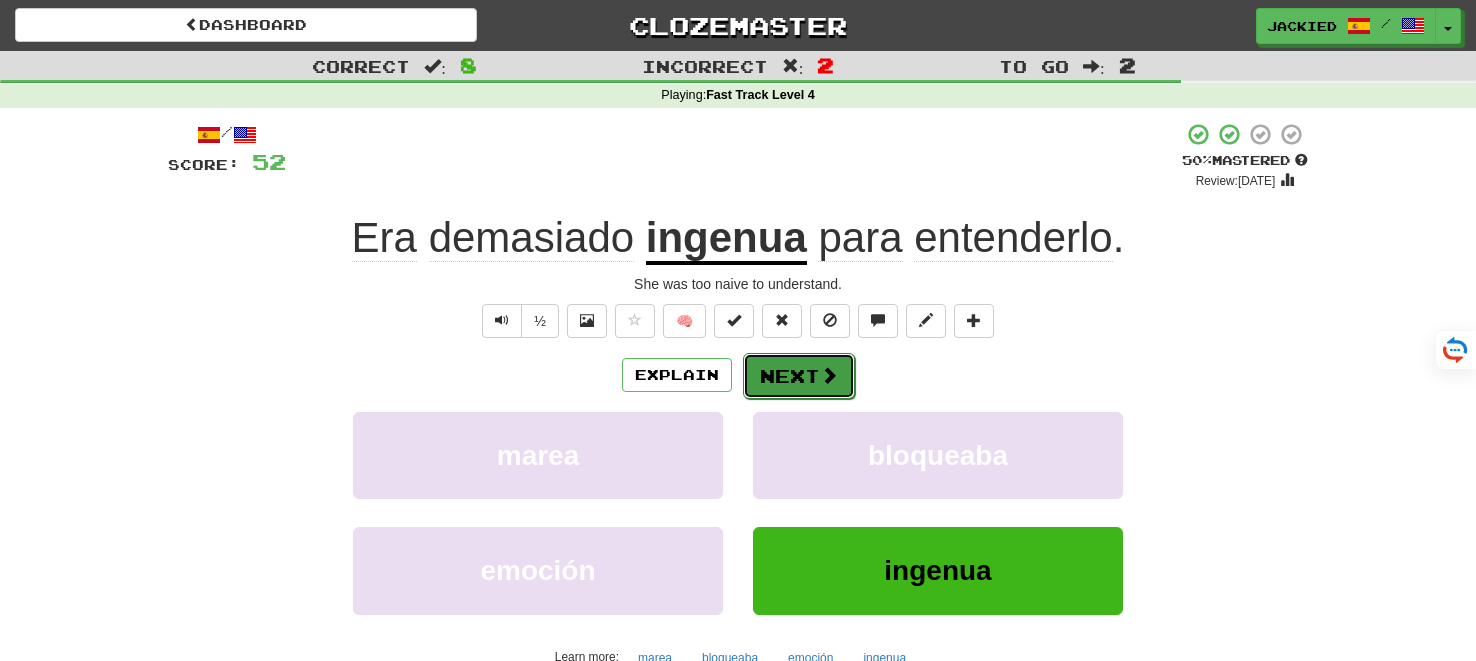 click on "Next" at bounding box center (799, 376) 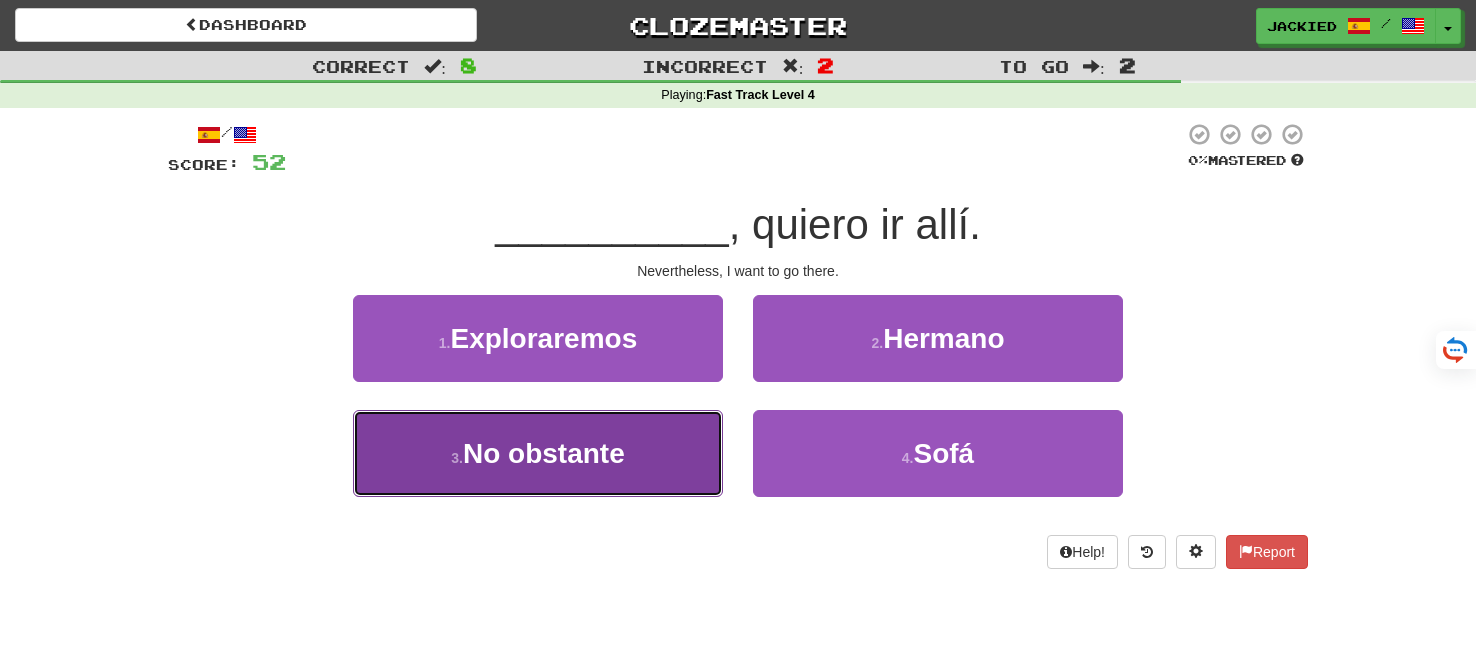 click on "3 .  No obstante" at bounding box center [538, 453] 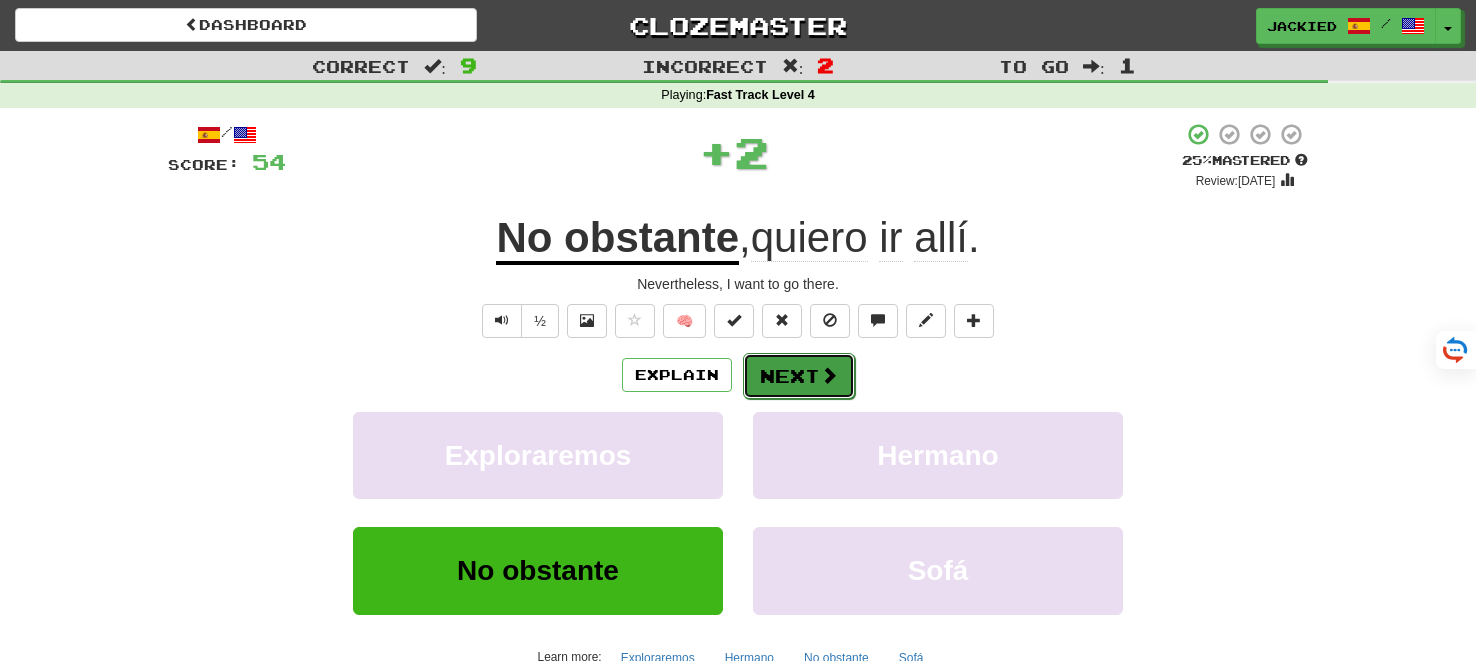 click on "Next" at bounding box center [799, 376] 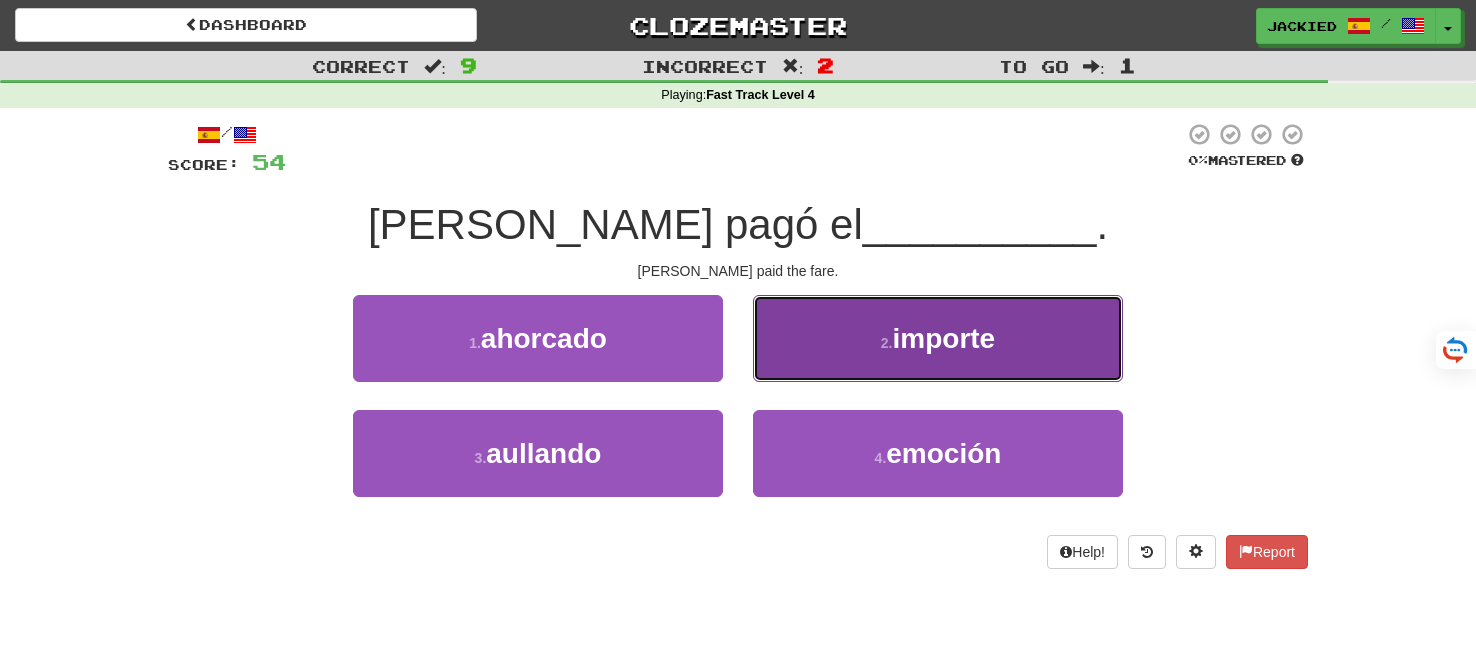 click on "2 .  importe" at bounding box center (938, 338) 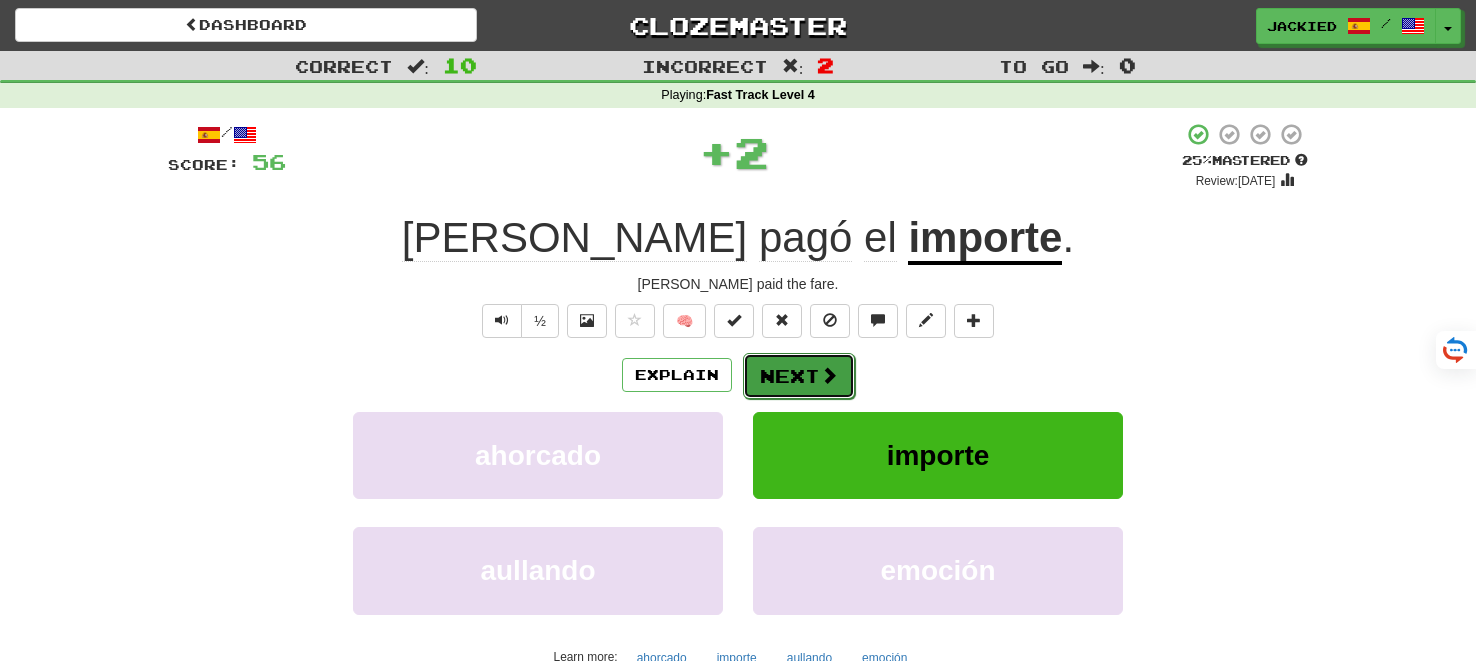click on "Next" at bounding box center [799, 376] 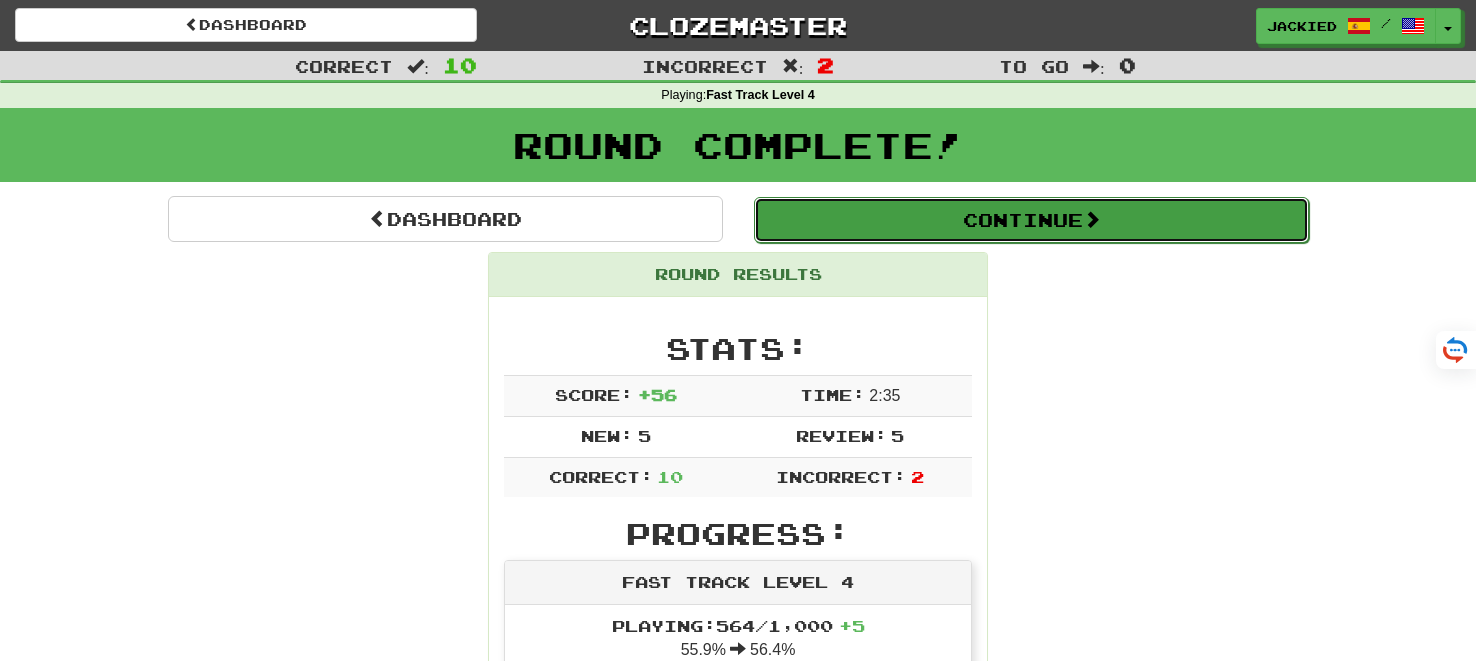 click on "Continue" at bounding box center [1031, 220] 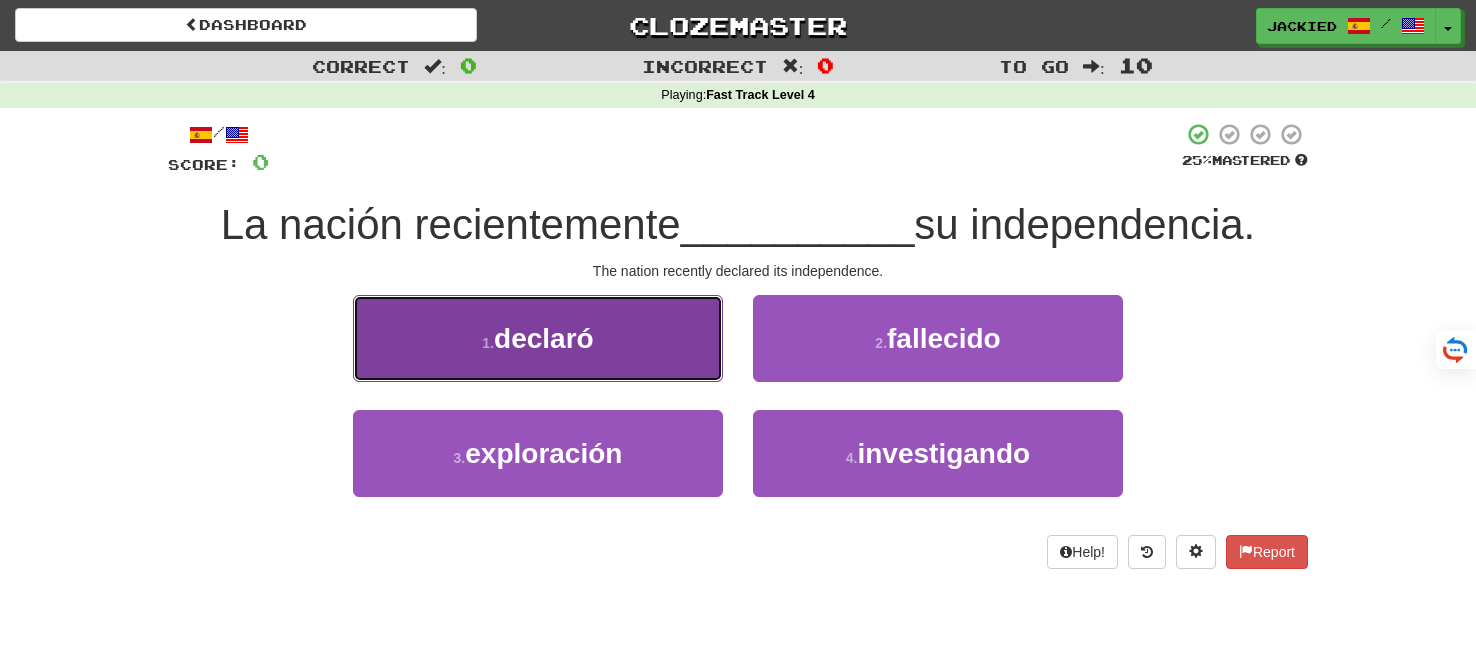 click on "1 .  declaró" at bounding box center (538, 338) 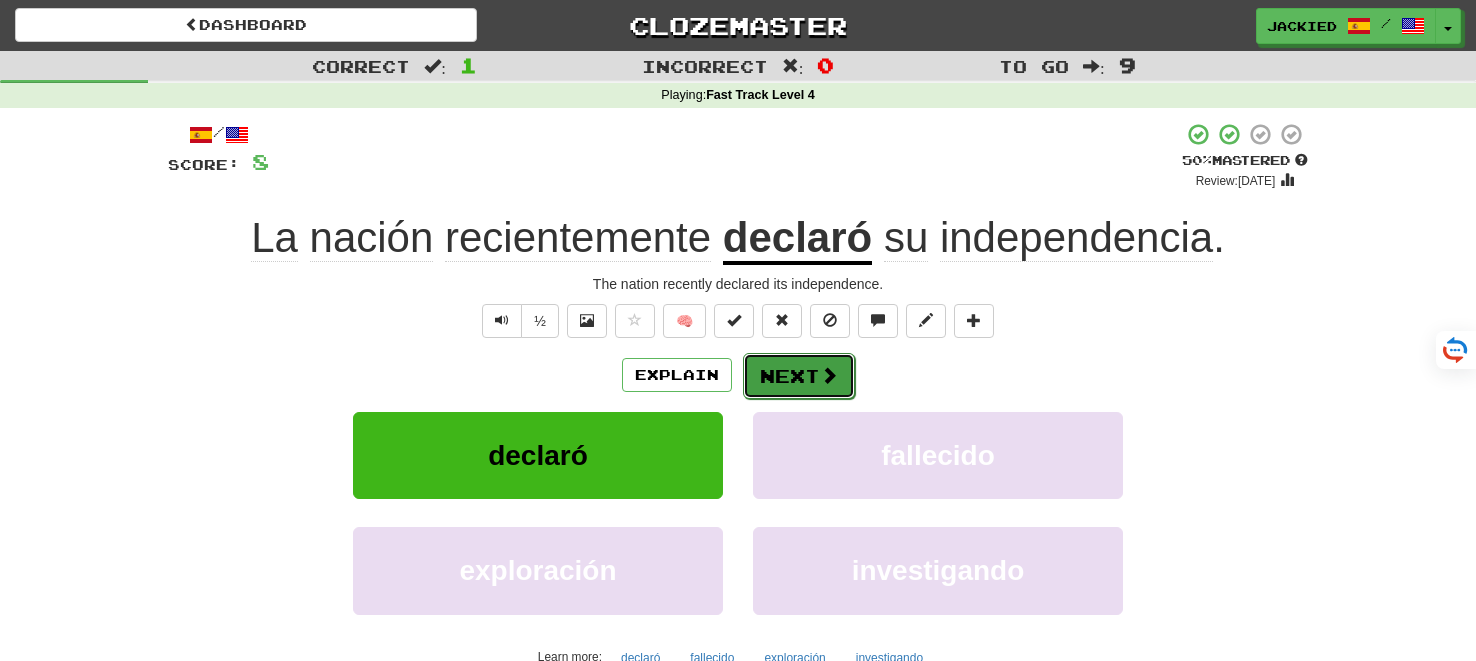 click on "Next" at bounding box center (799, 376) 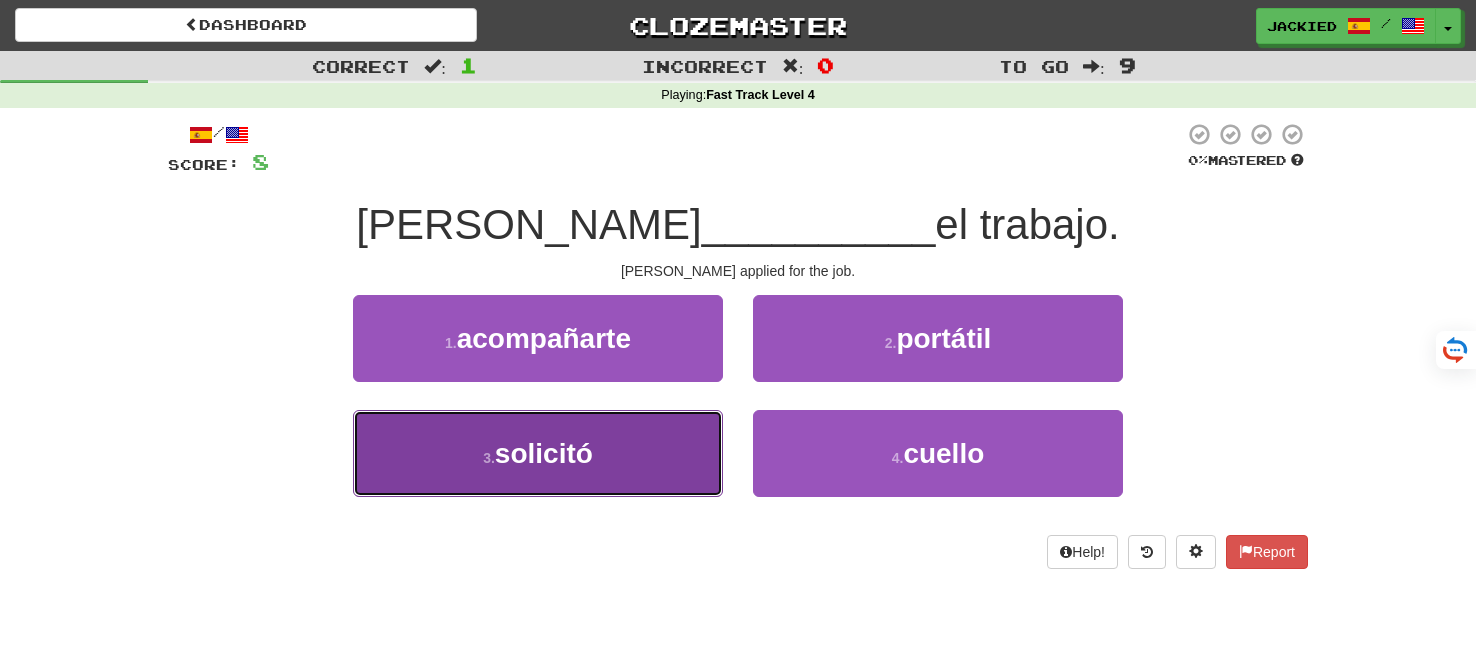 click on "3 .  solicitó" at bounding box center (538, 453) 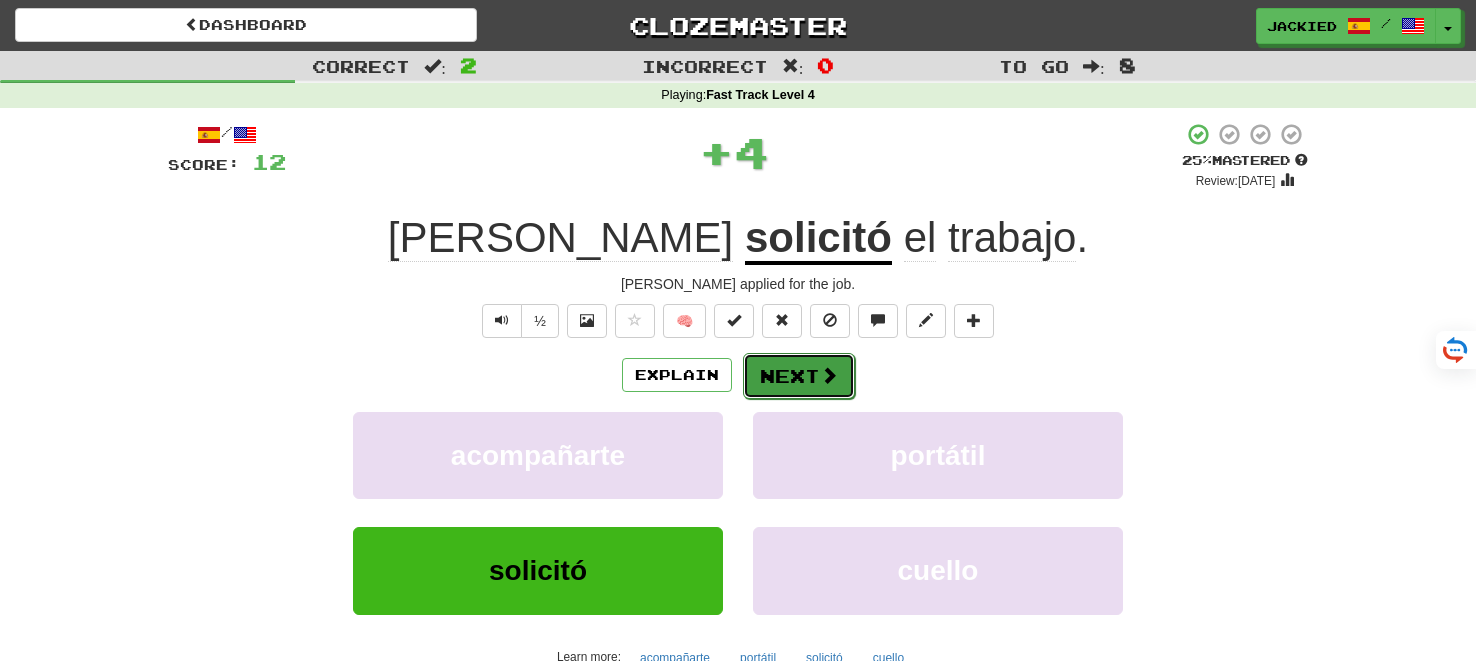 click on "Next" at bounding box center (799, 376) 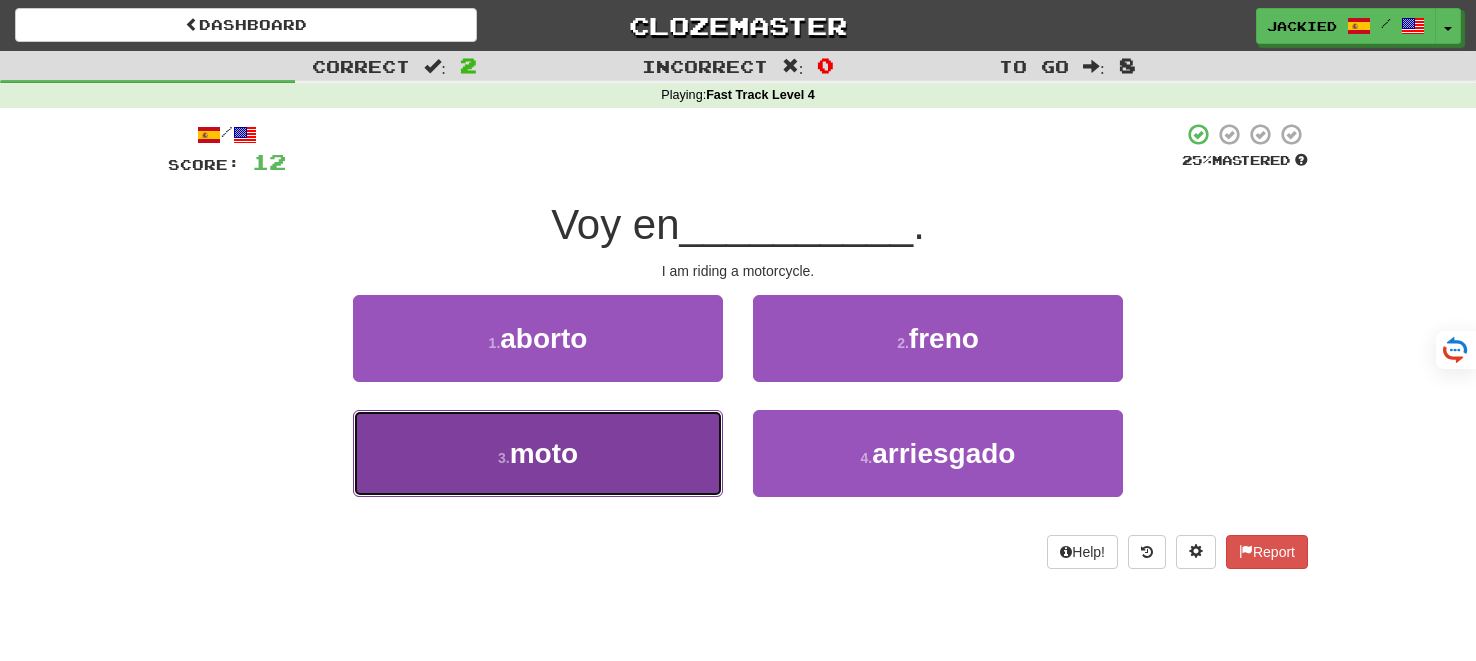 click on "3 .  moto" at bounding box center [538, 453] 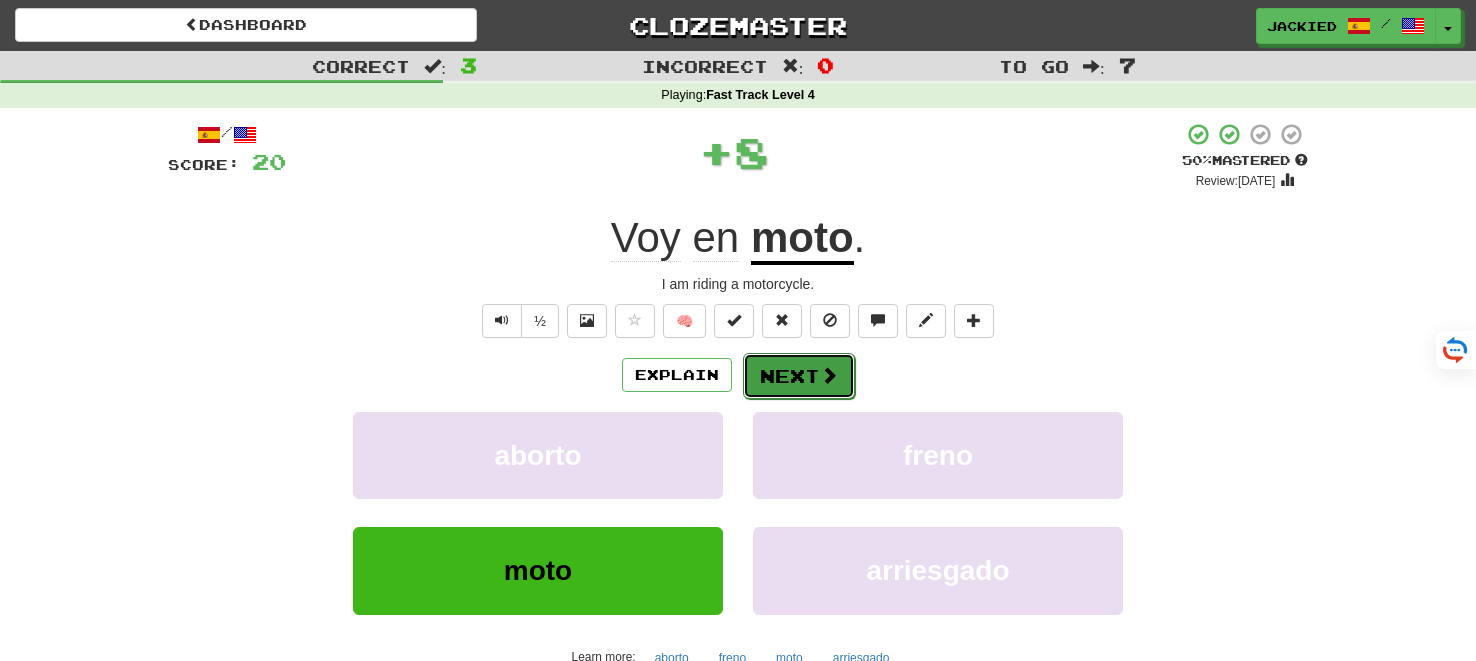 click on "Next" at bounding box center (799, 376) 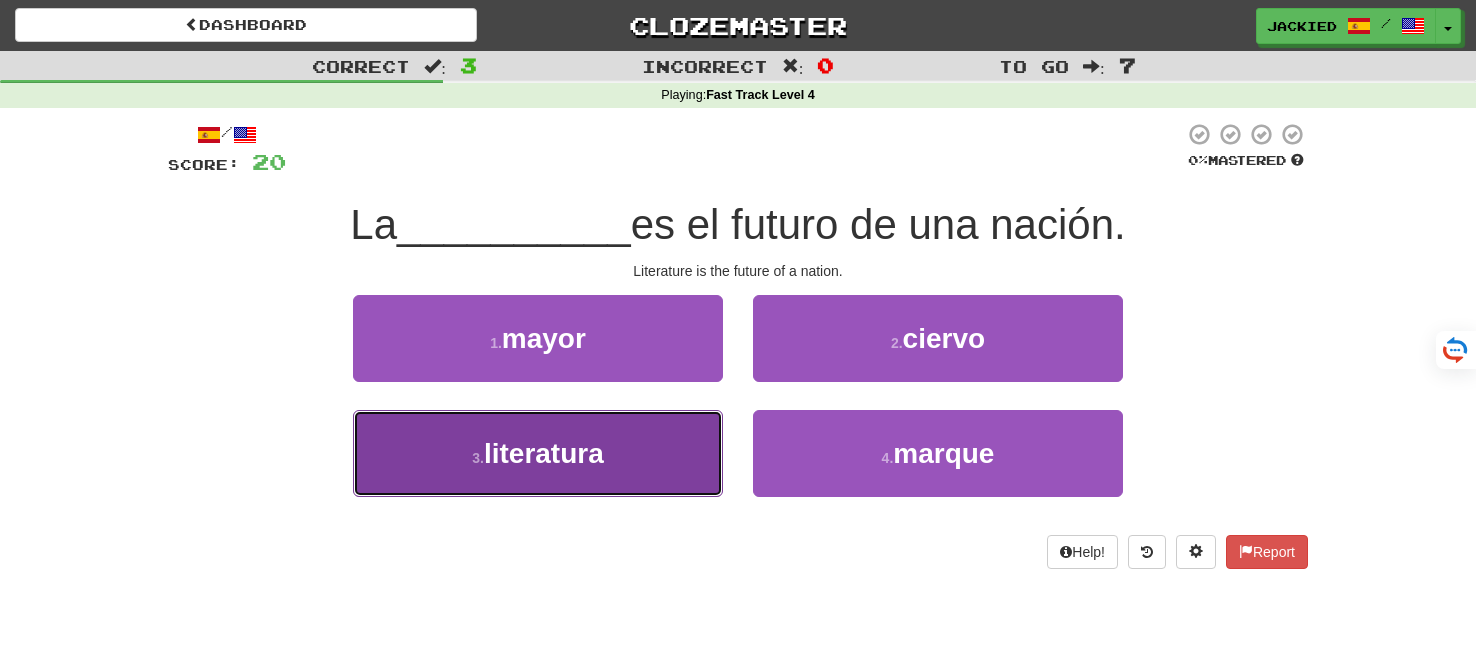 click on "3 .  literatura" at bounding box center (538, 453) 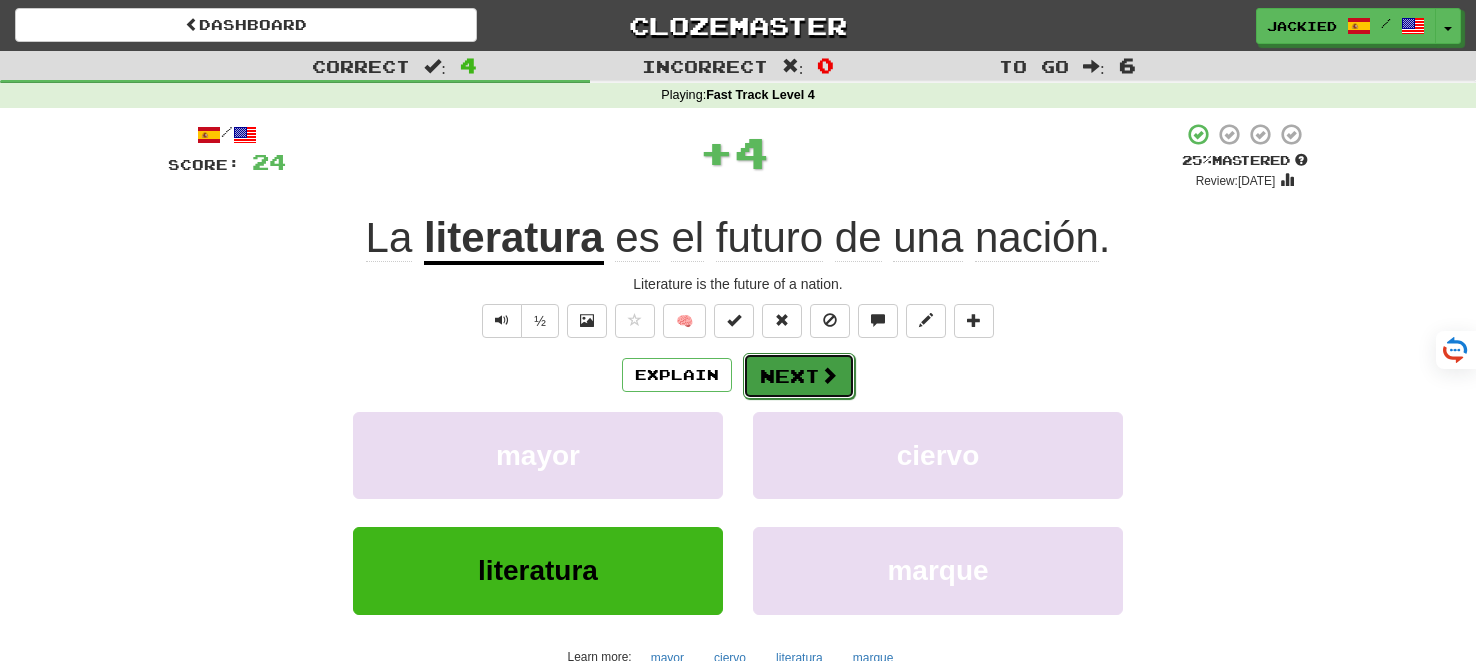click on "Next" at bounding box center [799, 376] 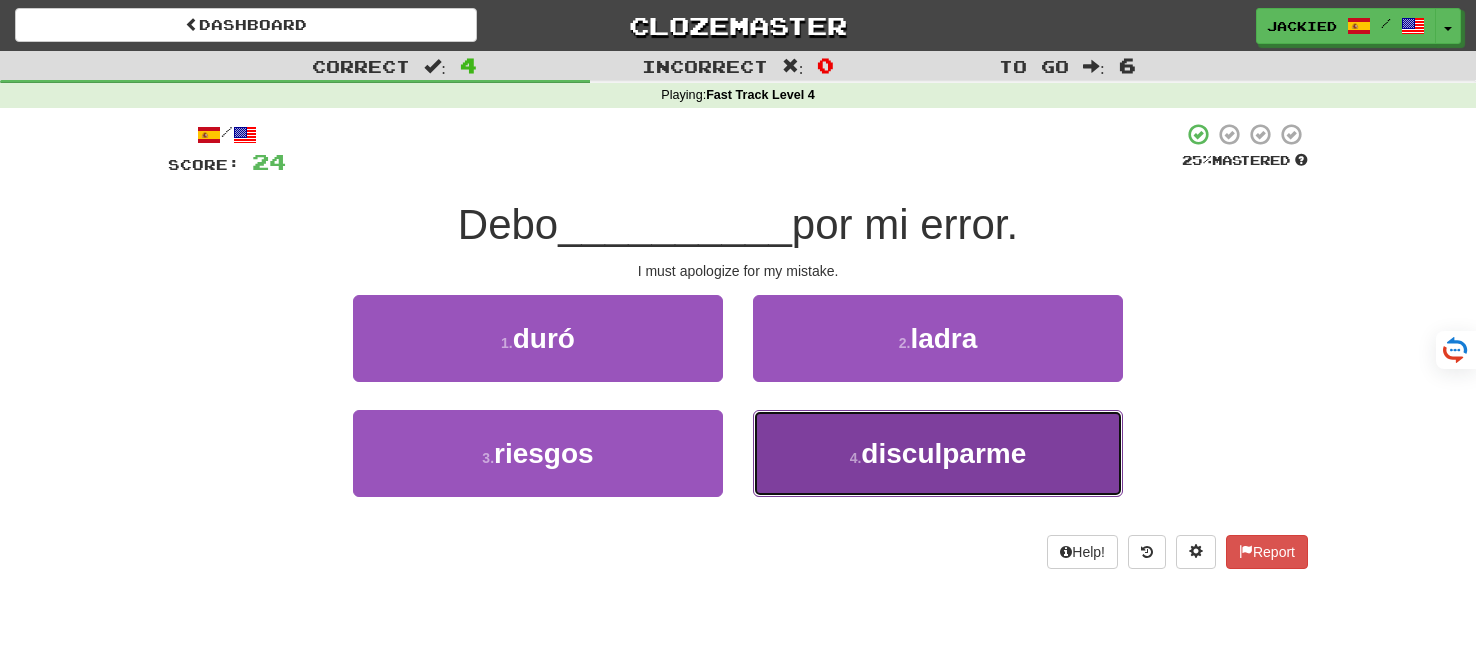 click on "4 .  disculparme" at bounding box center [938, 453] 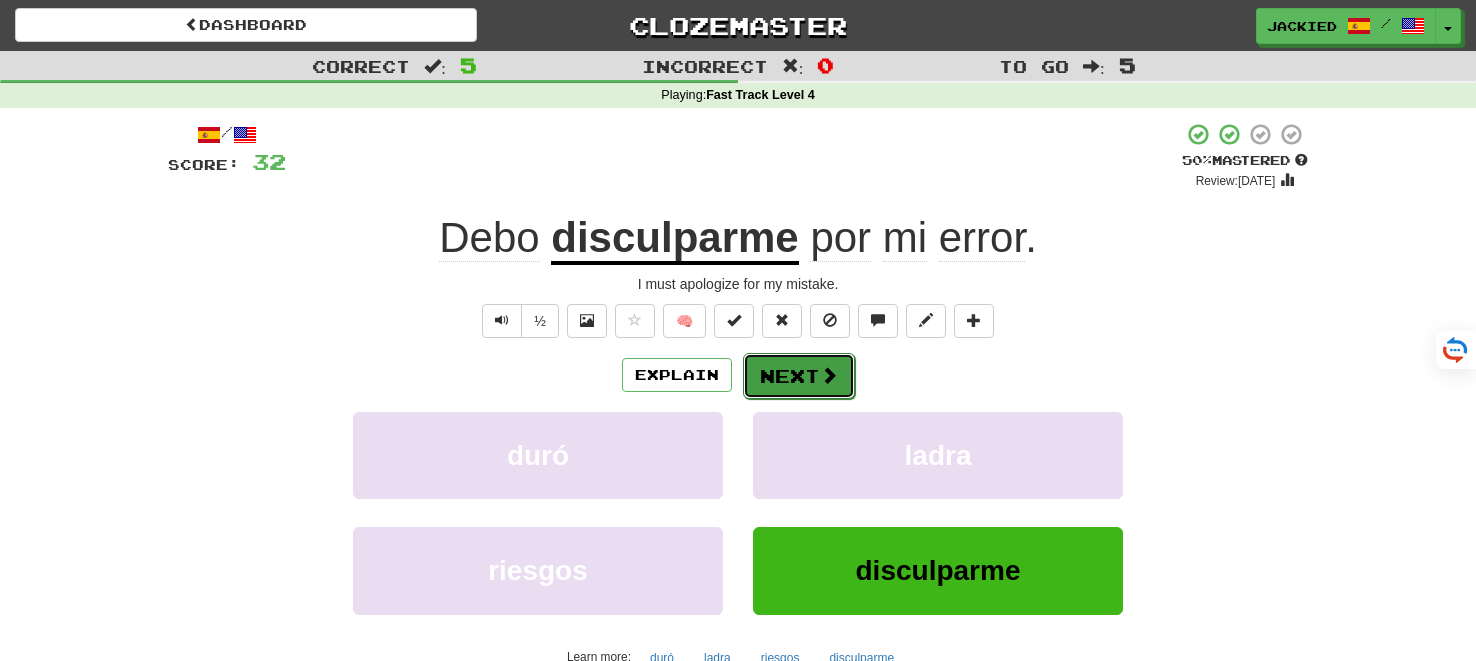 click on "Next" at bounding box center (799, 376) 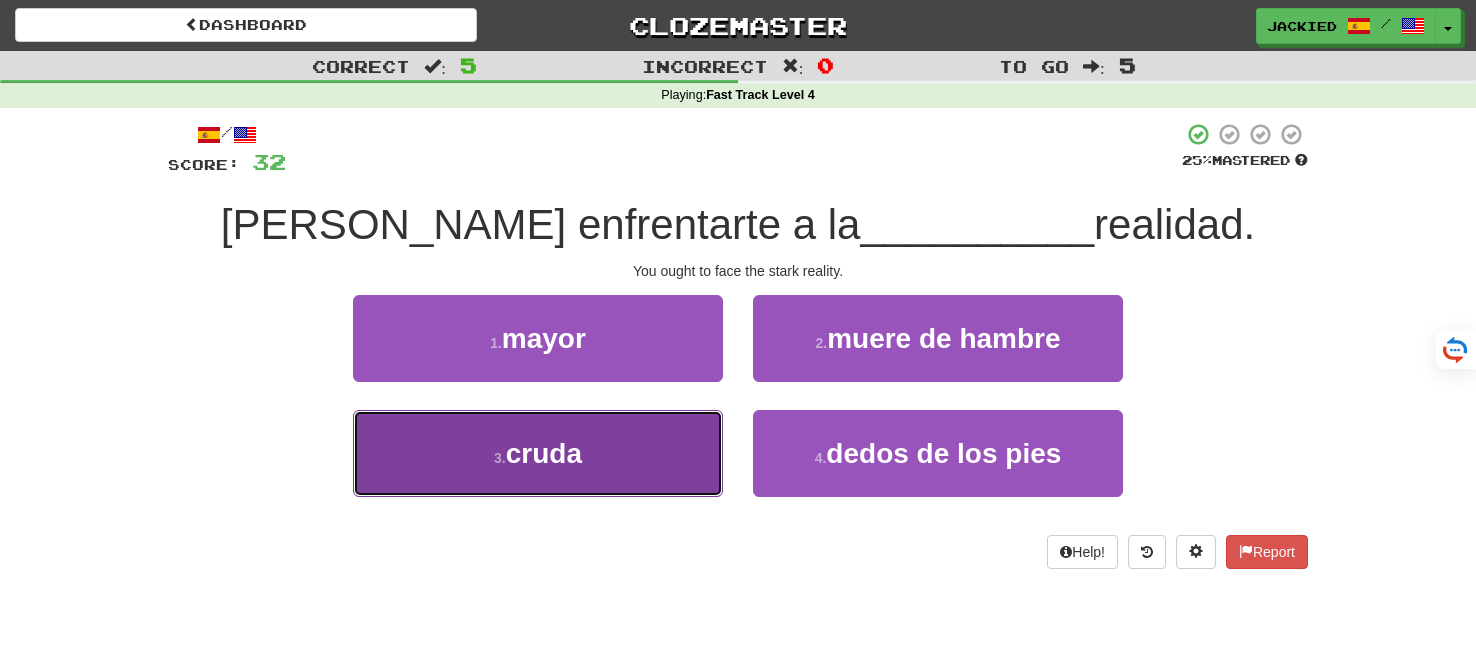 click on "3 .  cruda" at bounding box center (538, 453) 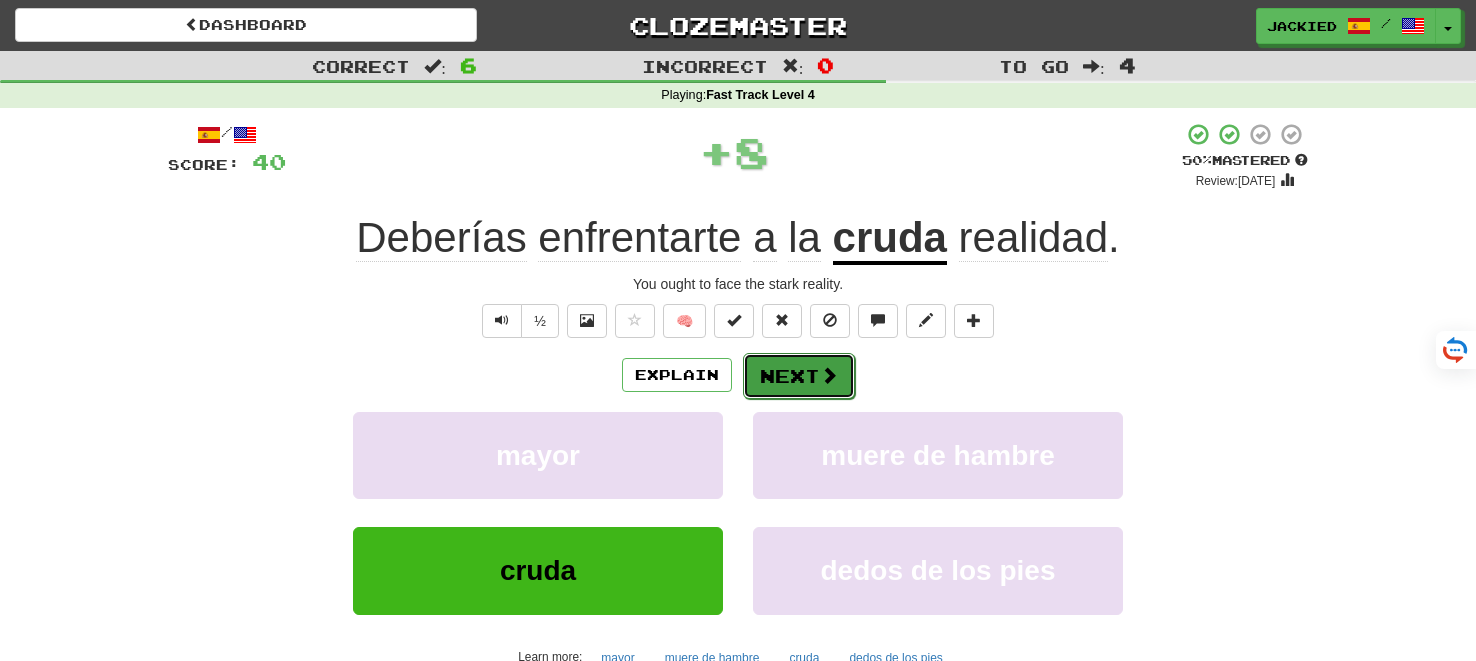 click on "Next" at bounding box center (799, 376) 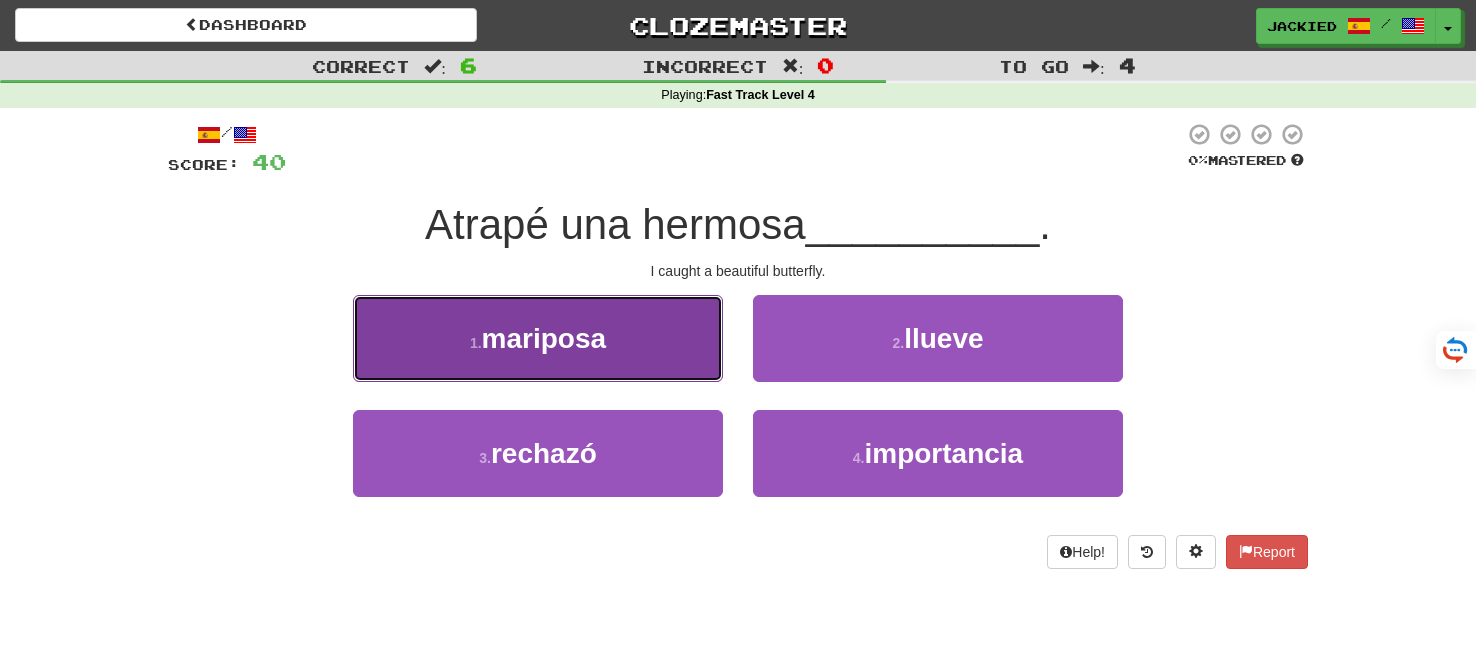 click on "mariposa" at bounding box center (544, 338) 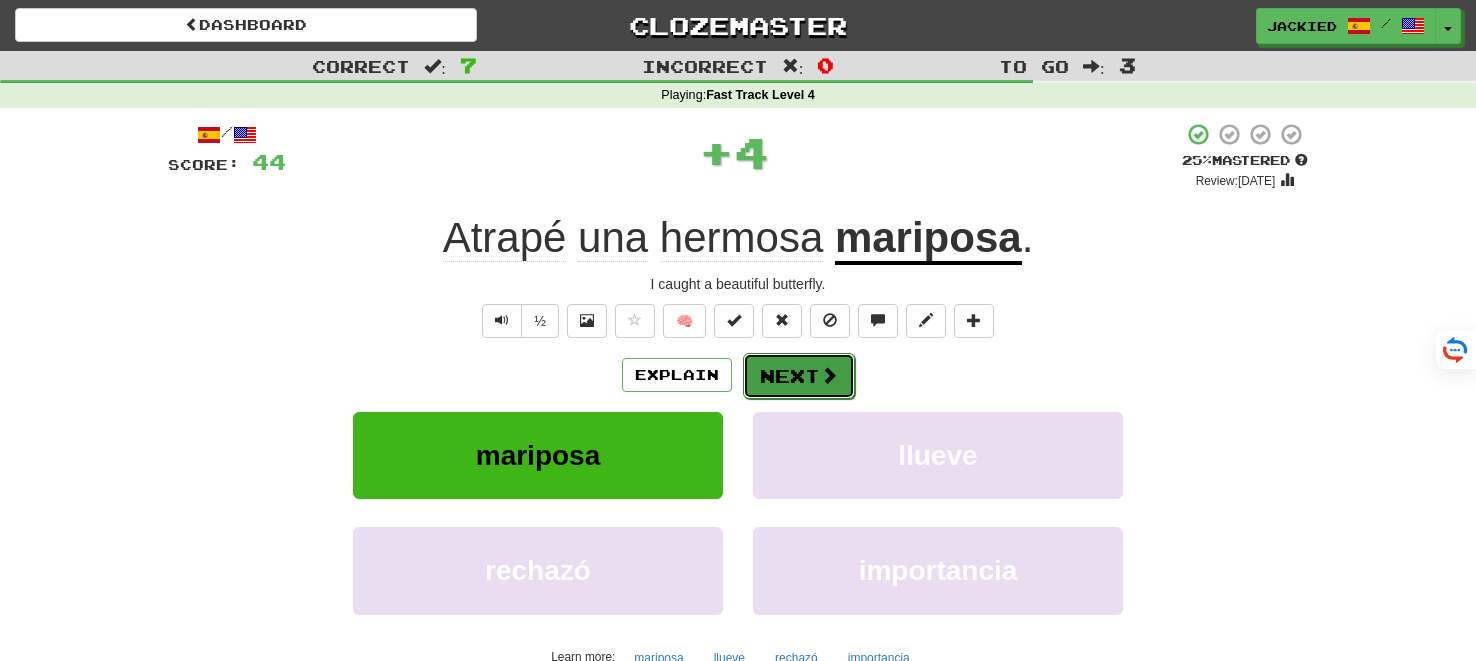 click on "Next" at bounding box center [799, 376] 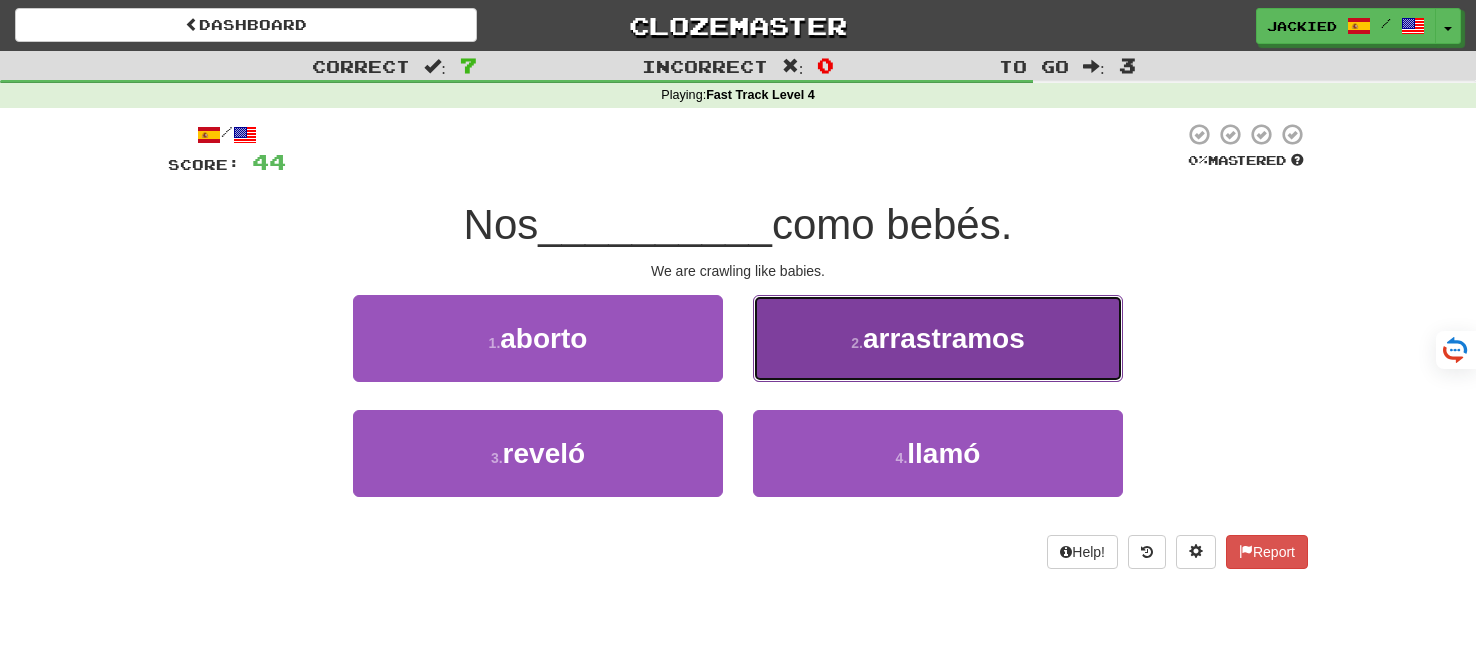click on "2 .  arrastramos" at bounding box center (938, 338) 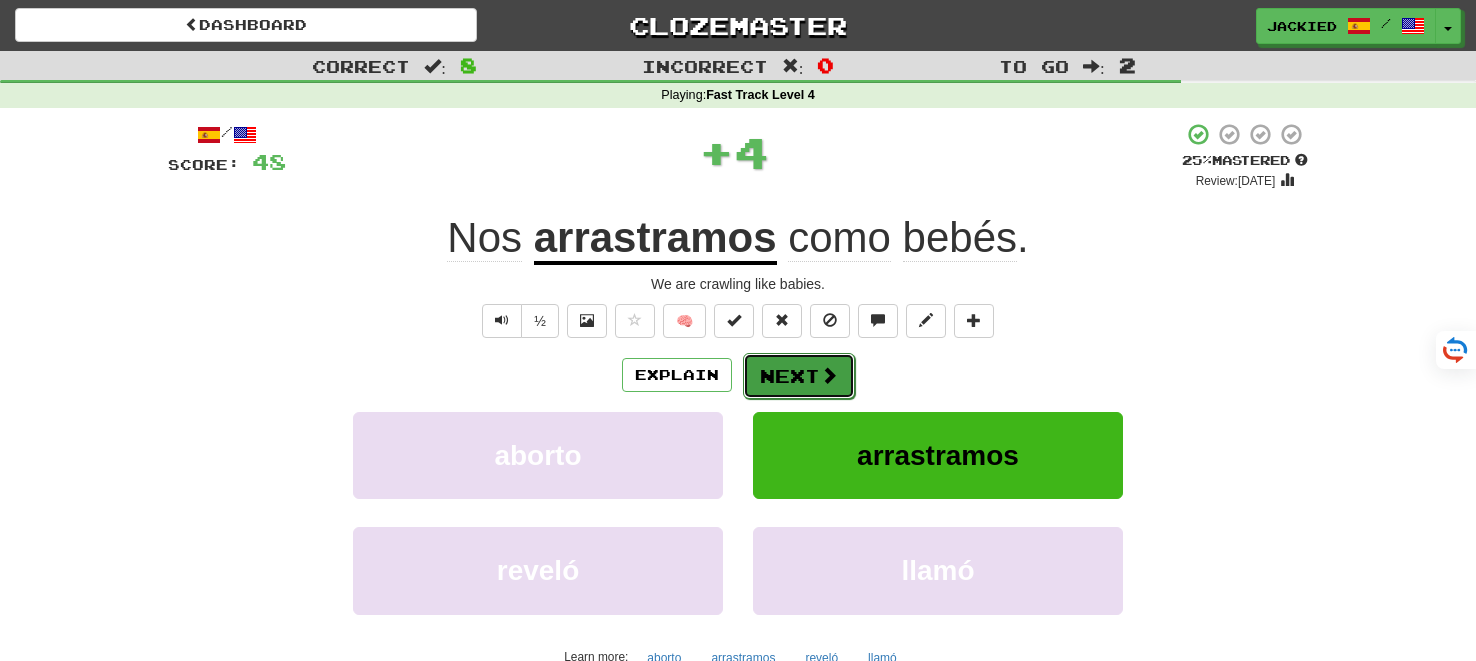 click on "Next" at bounding box center [799, 376] 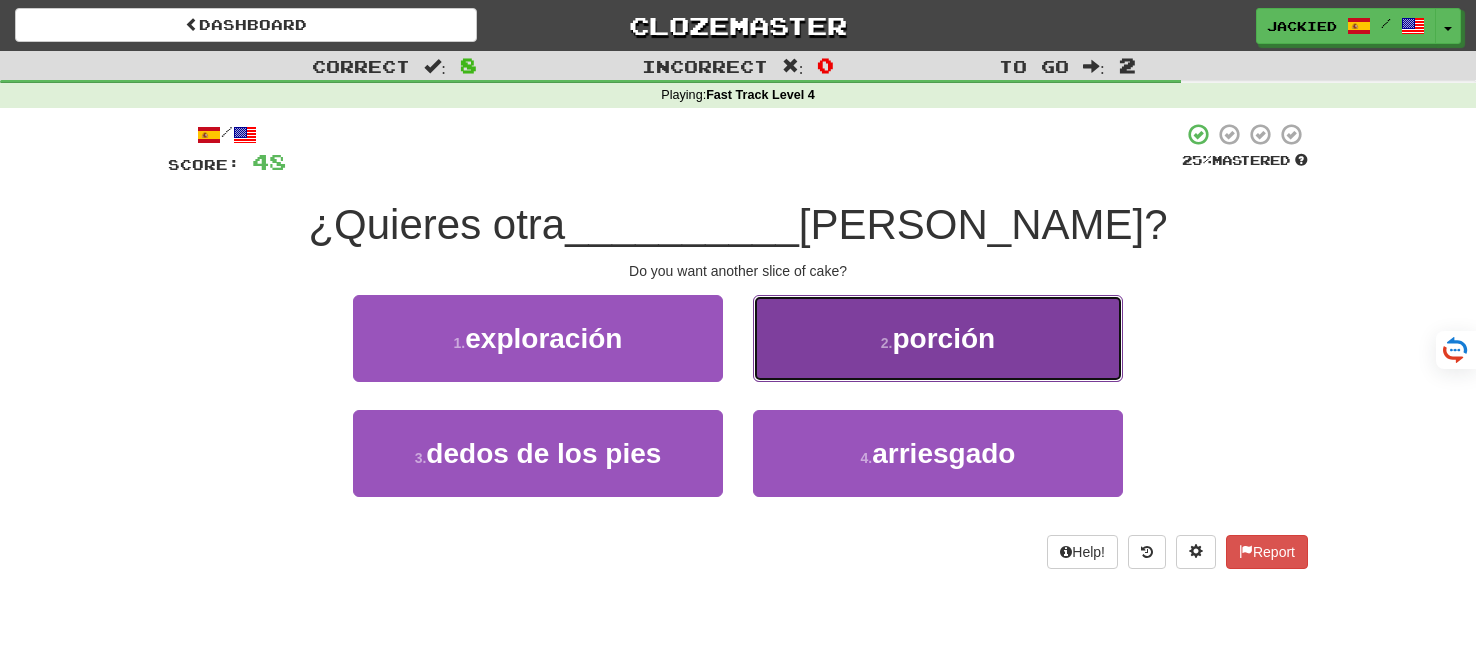 click on "2 ." at bounding box center [887, 343] 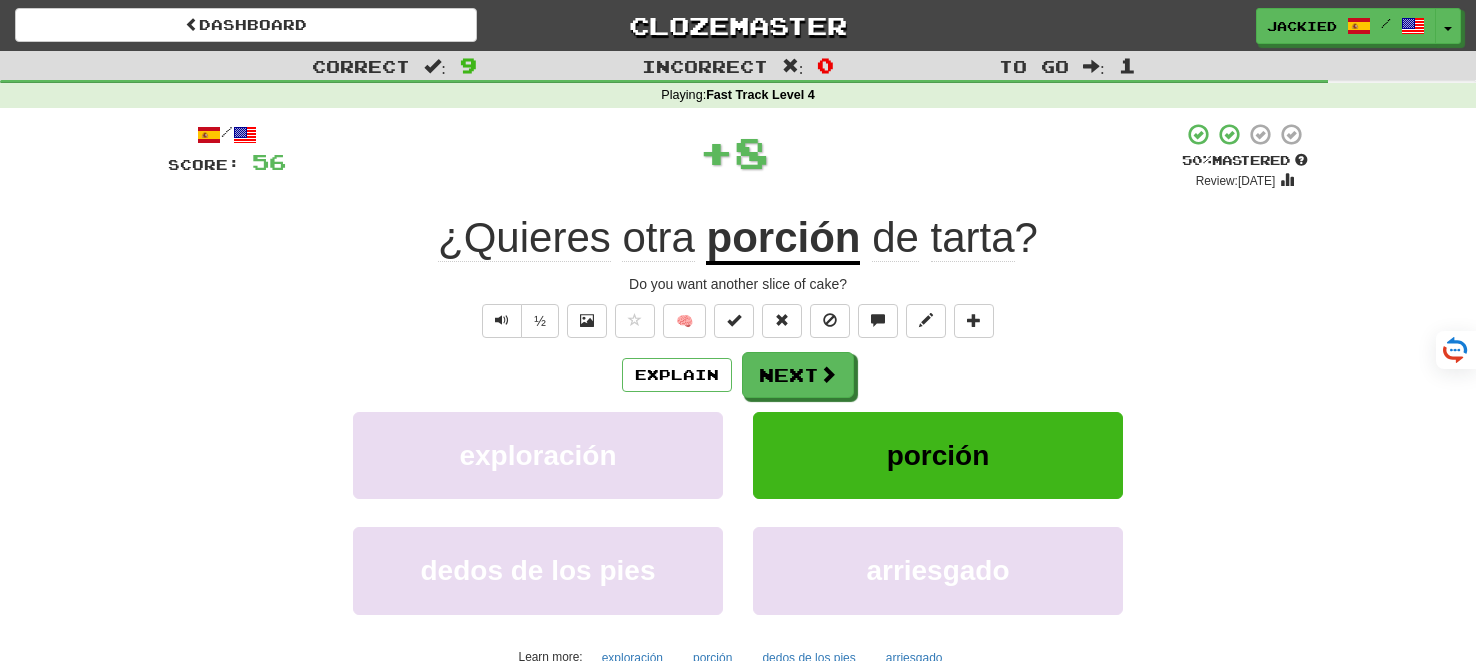 click on "/  Score:   56 + 8 50 %  Mastered Review:  2025-07-20 ¿Quieres   otra   porción   de   tarta ? Do you want another slice of cake? ½ 🧠 Explain Next exploración porción dedos de los pies arriesgado Learn more: exploración porción dedos de los pies arriesgado  Help!  Report" at bounding box center (738, 419) 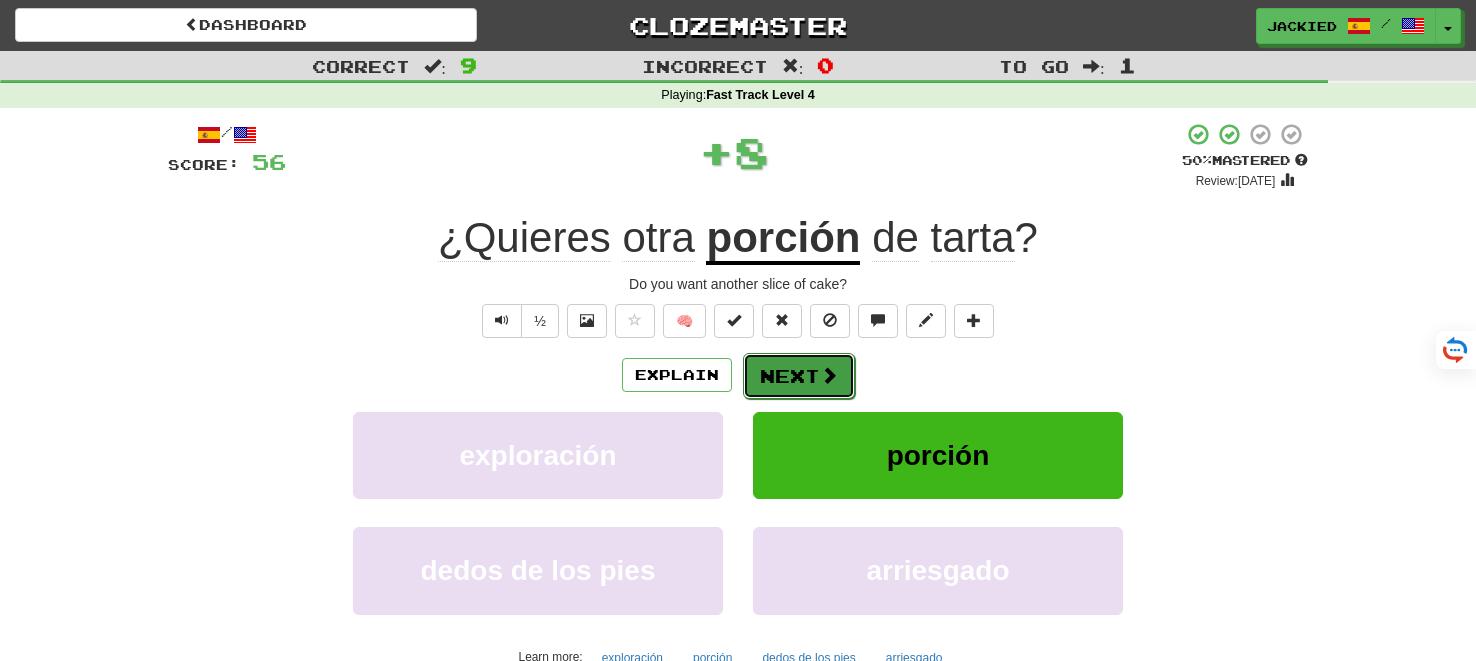 click on "Next" at bounding box center (799, 376) 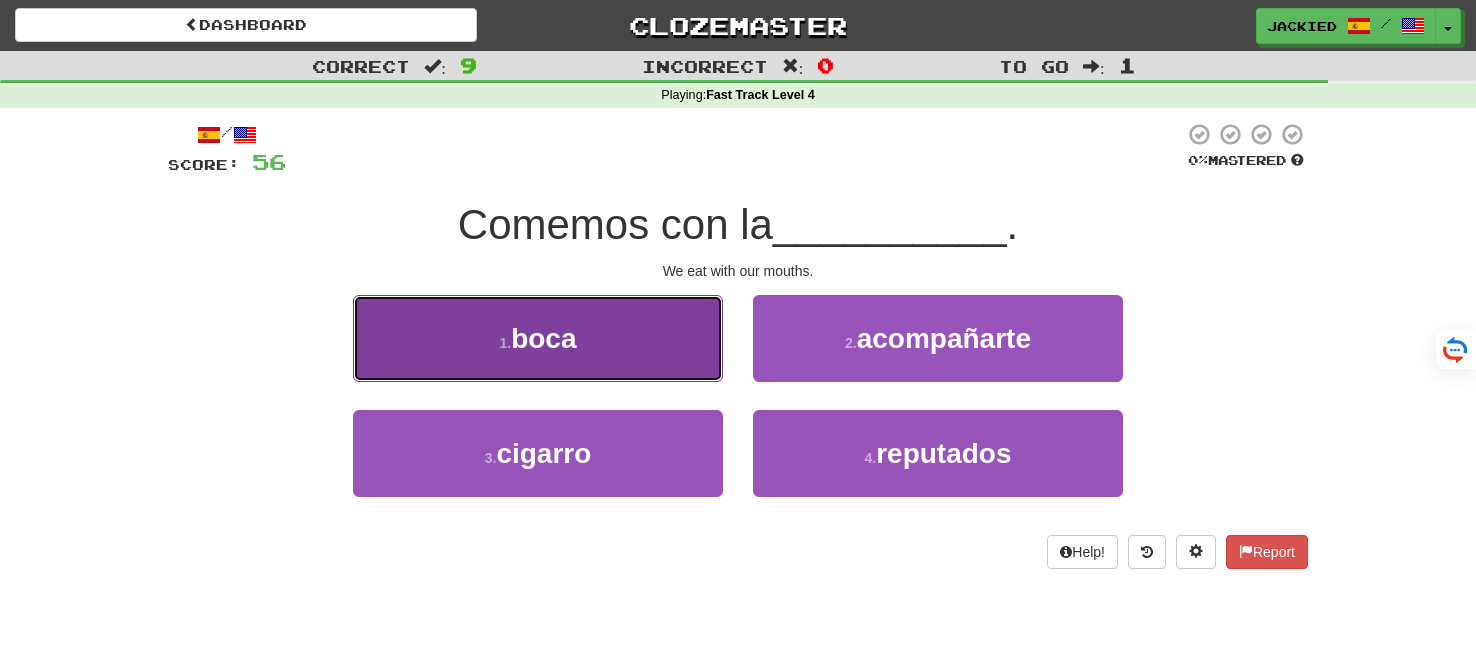 click on "1 .  boca" at bounding box center (538, 338) 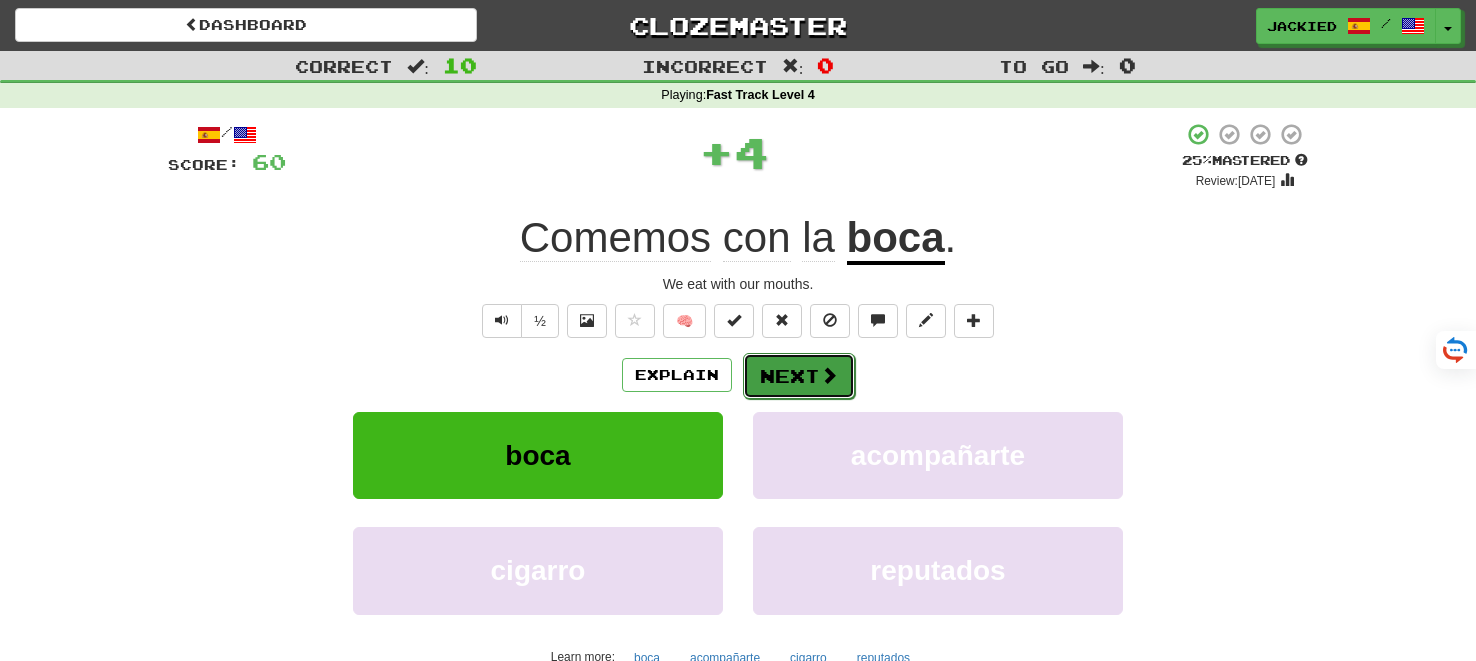 click on "Next" at bounding box center [799, 376] 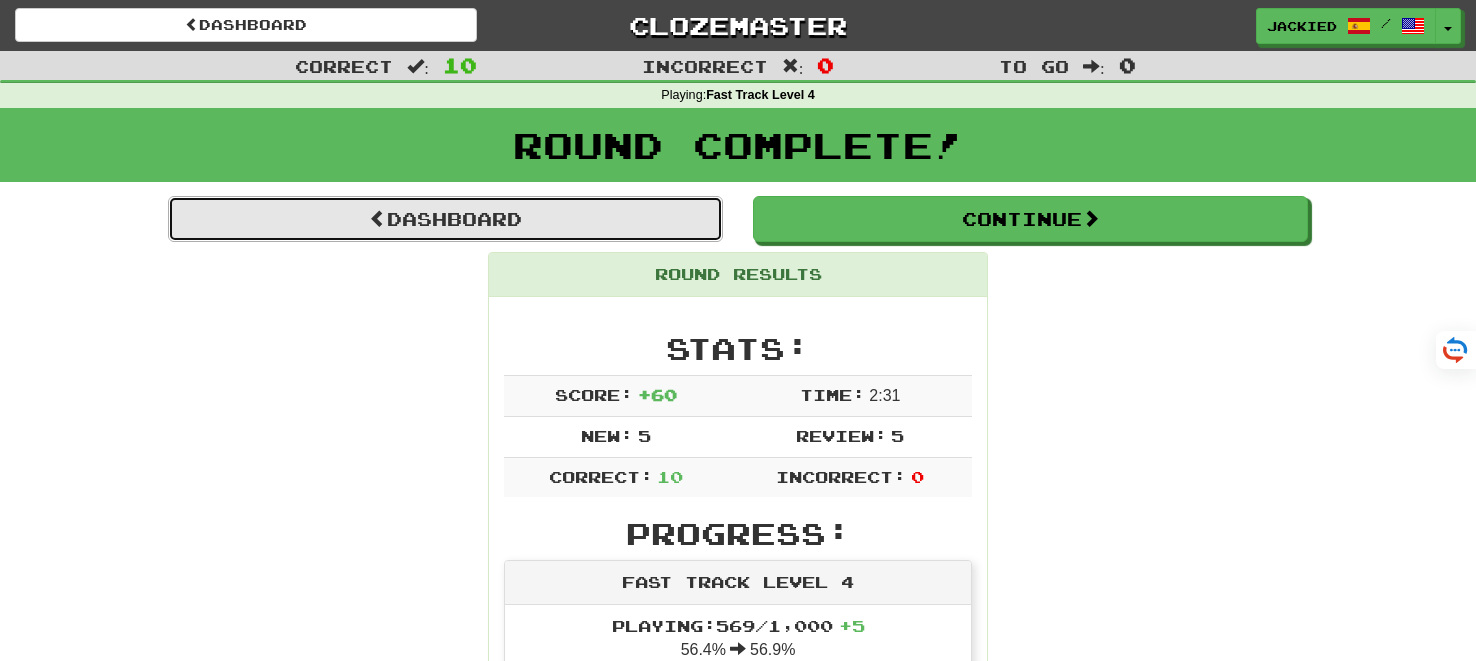 click on "Dashboard" at bounding box center [445, 219] 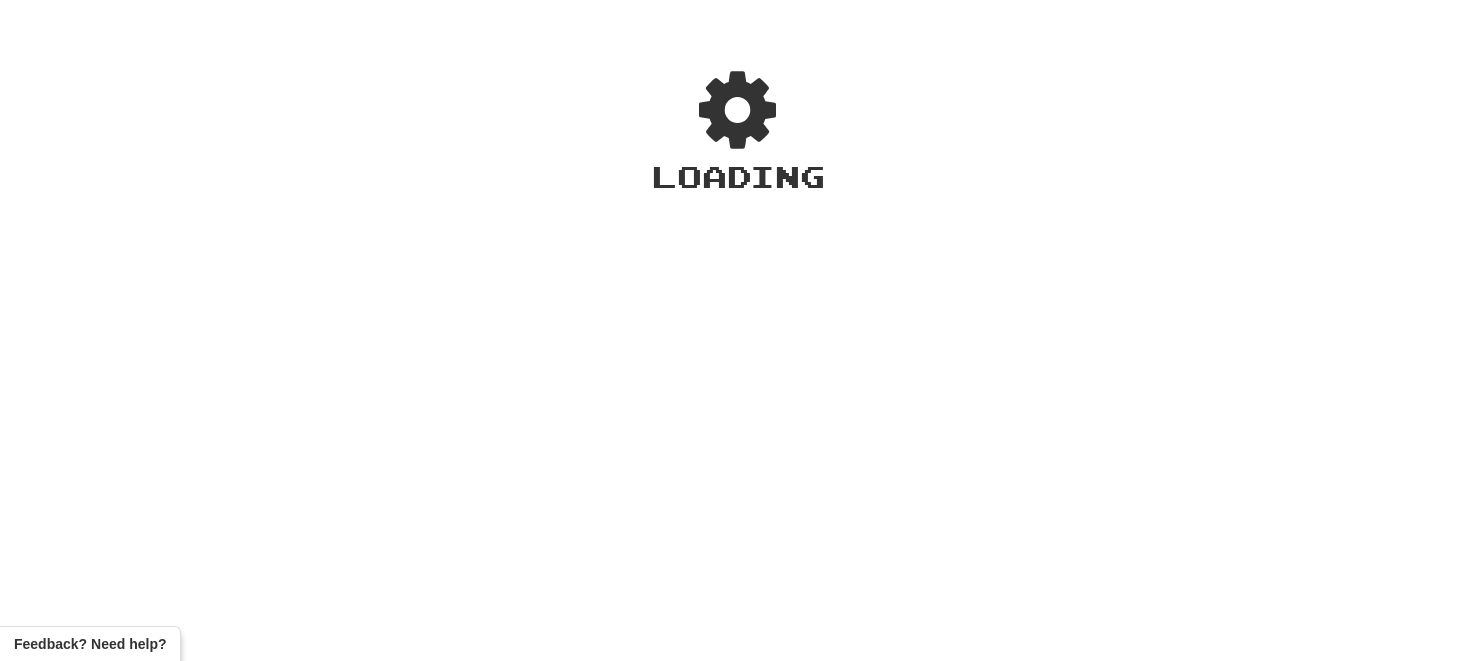 scroll, scrollTop: 0, scrollLeft: 0, axis: both 